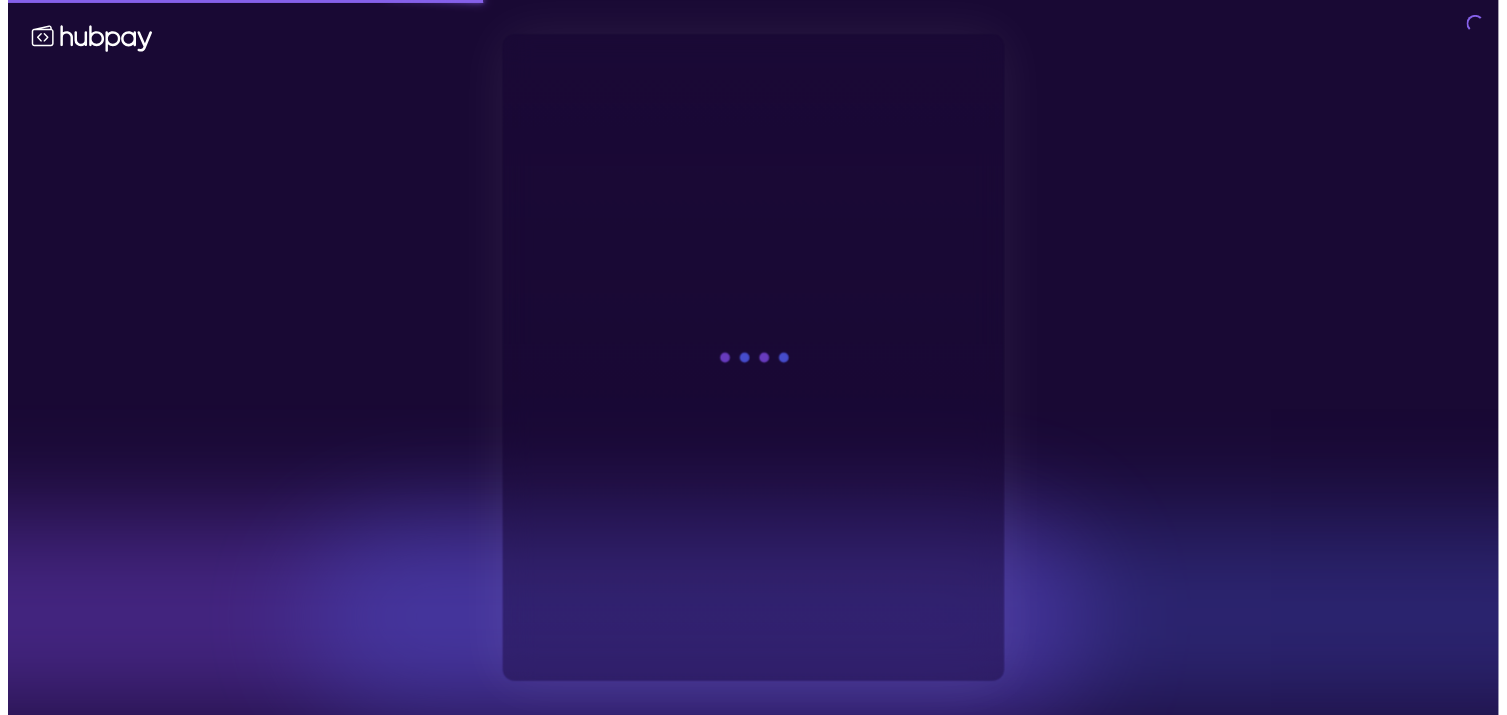 scroll, scrollTop: 0, scrollLeft: 0, axis: both 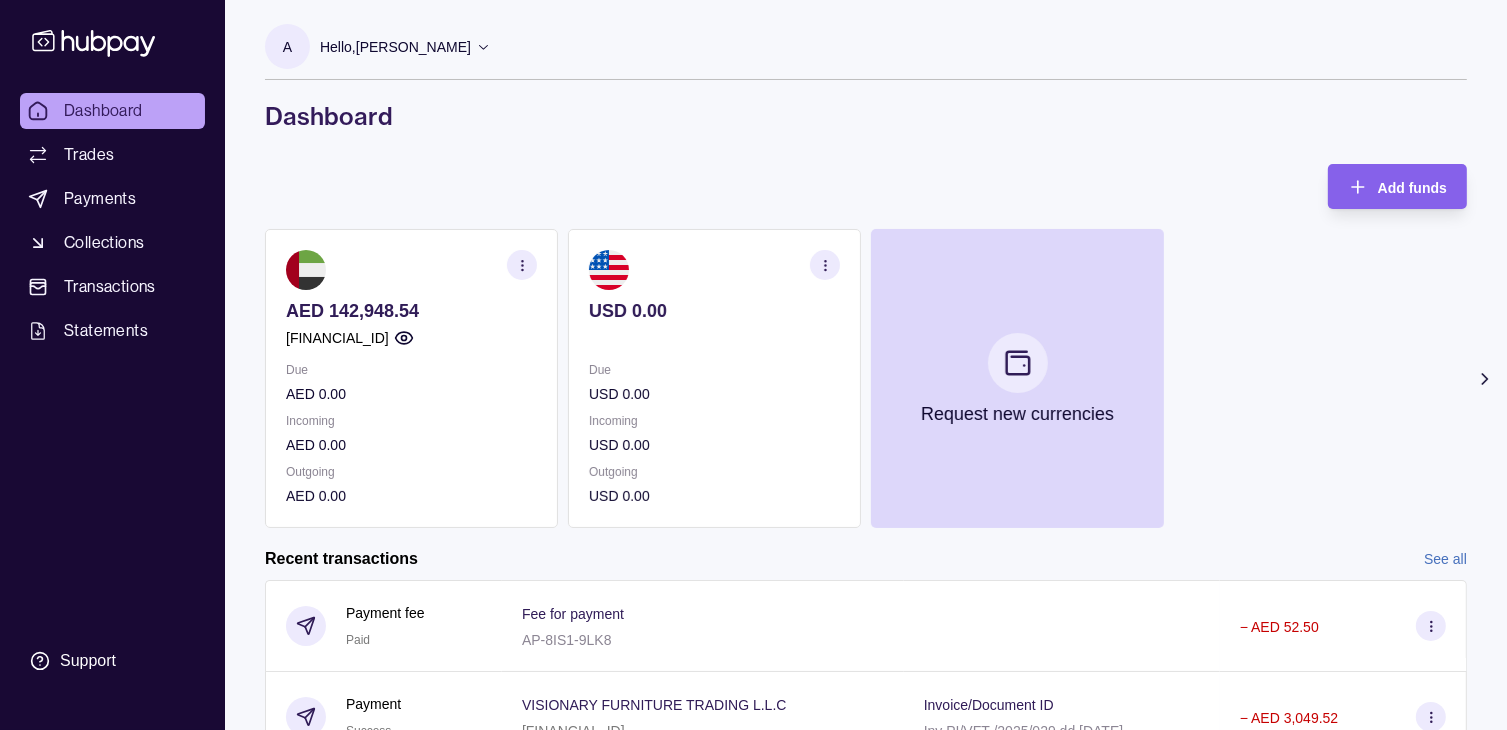 click on "AED 142,948.54 [FINANCIAL_ID] Due AED 0.00 Incoming AED 0.00 Outgoing AED 0.00 USD 0.00                                                                                                               Due USD 0.00 Incoming USD 0.00 Outgoing USD 0.00 Request new currencies" at bounding box center (866, 378) 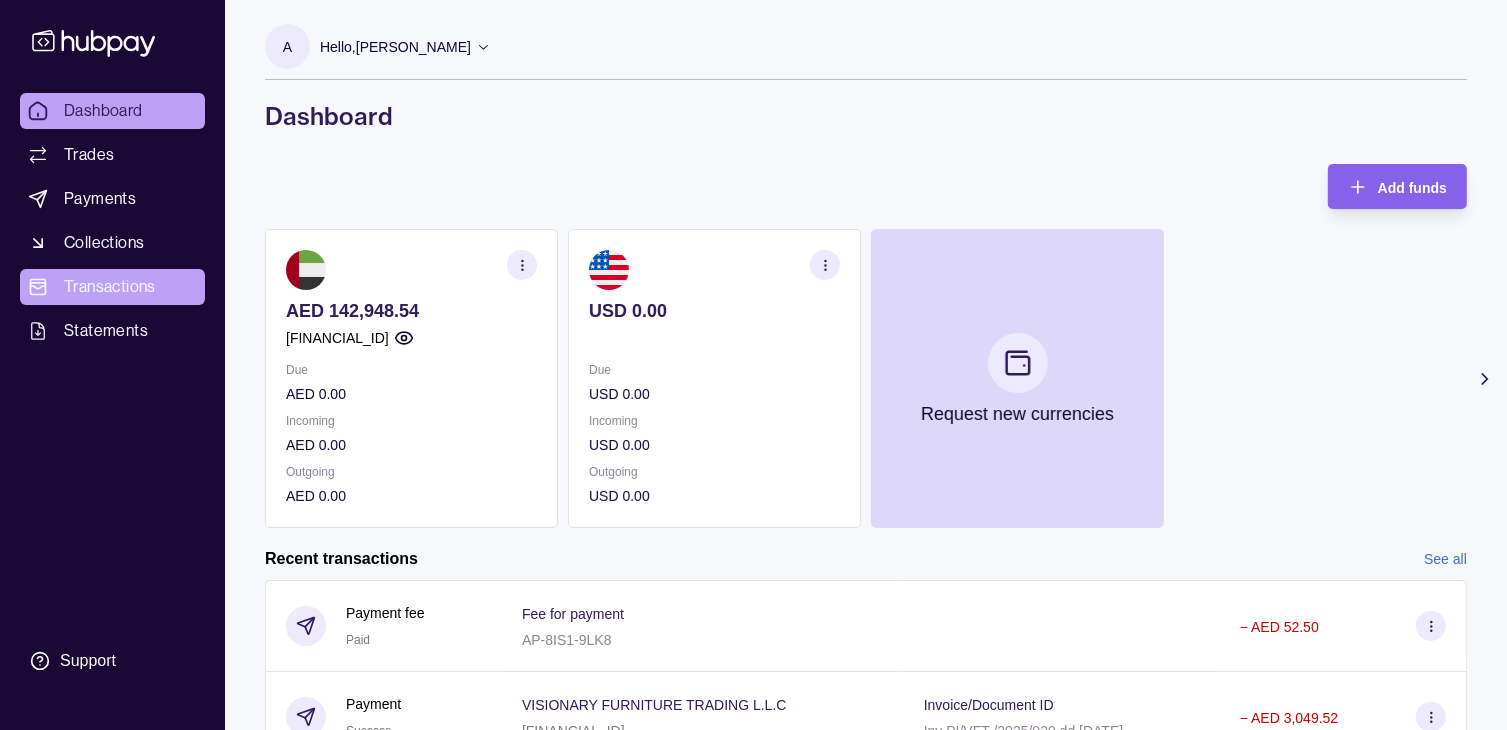 click on "Transactions" at bounding box center [110, 287] 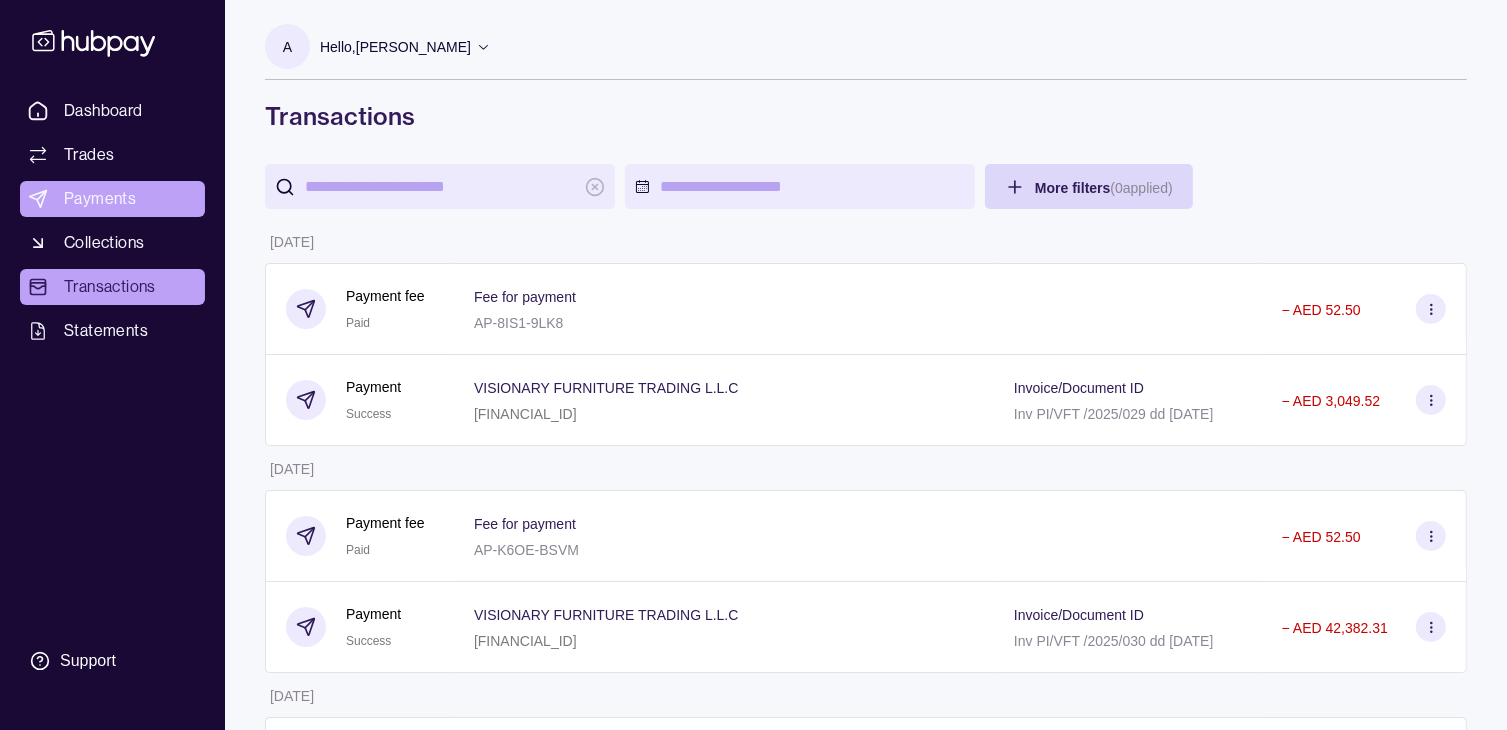 click on "Payments" at bounding box center [100, 199] 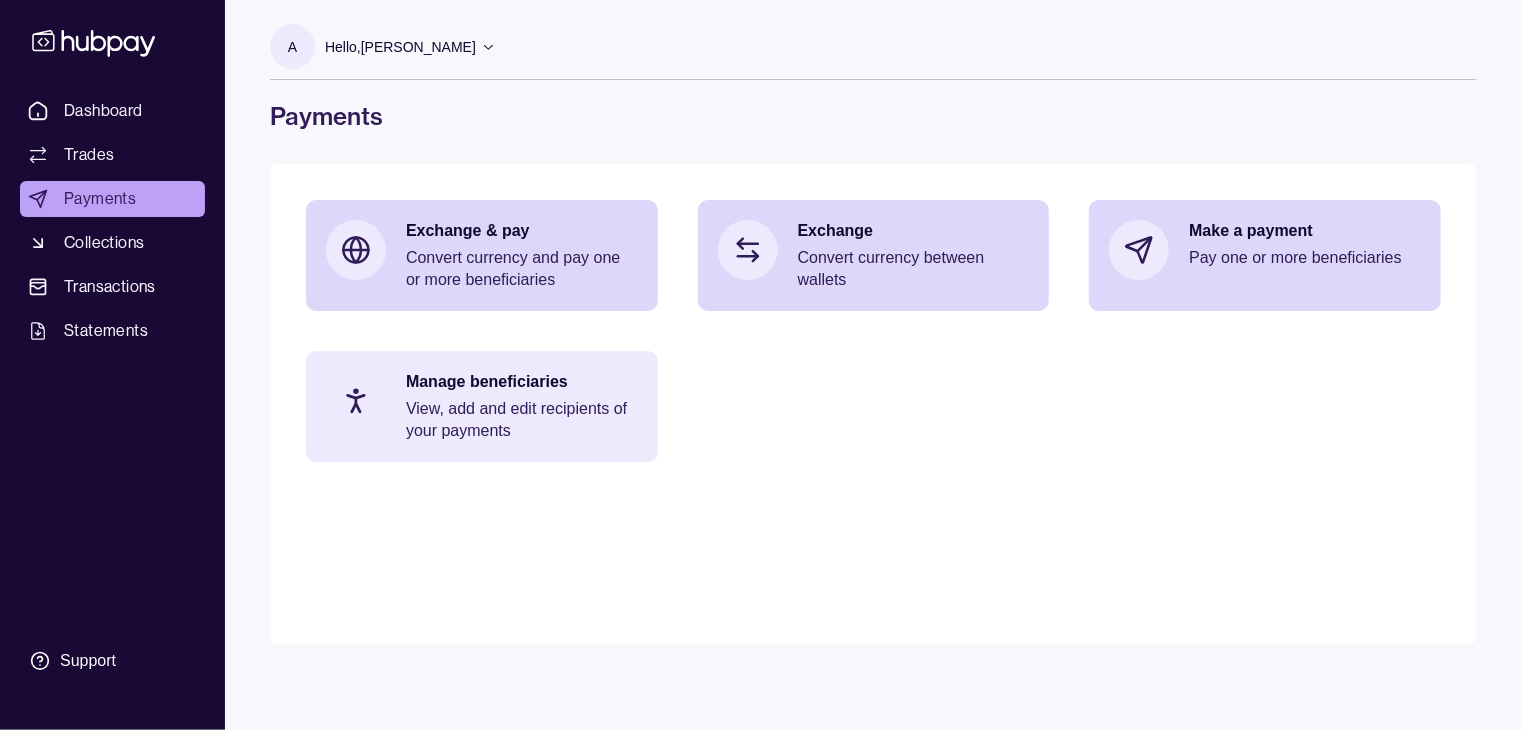 click on "Manage beneficiaries" at bounding box center [522, 382] 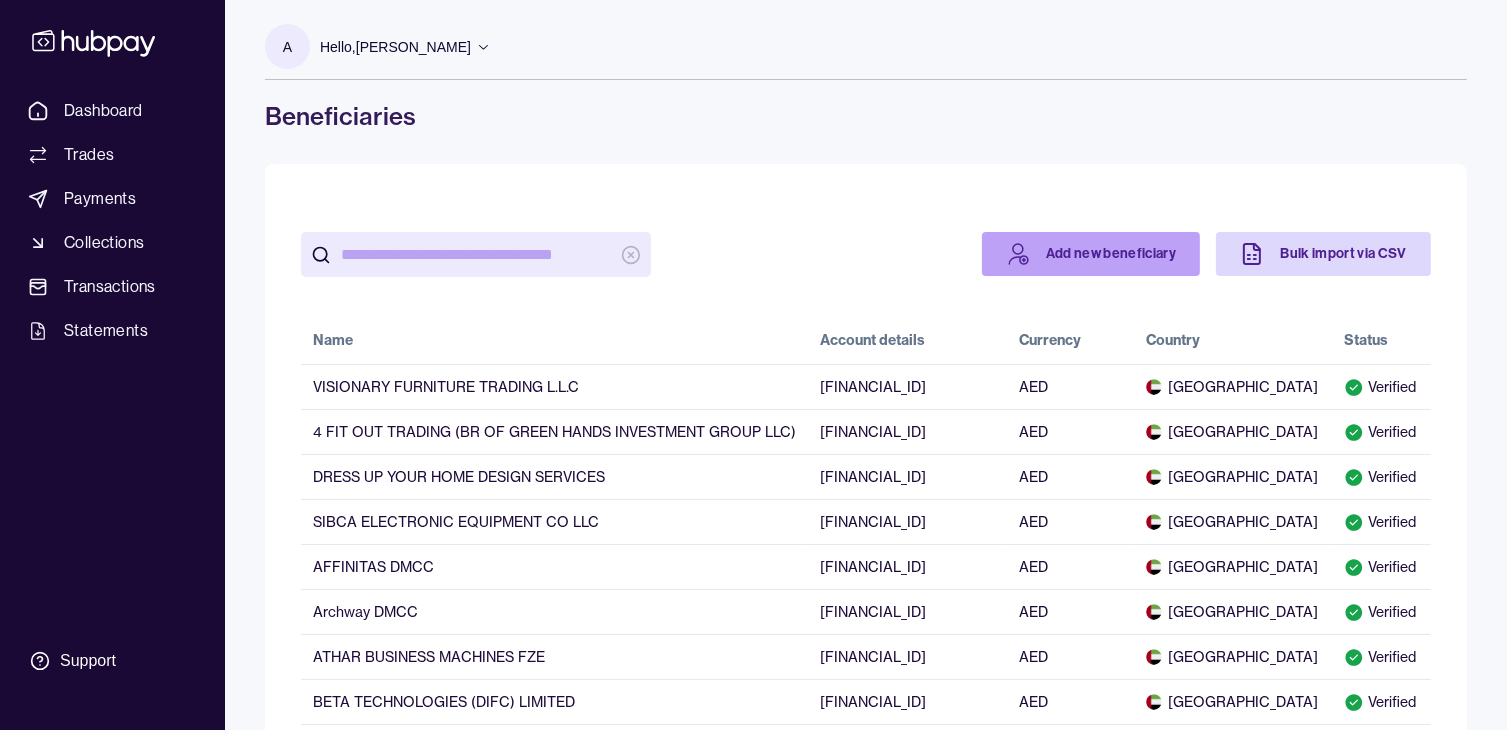 click on "Add new beneficiary" at bounding box center [1091, 254] 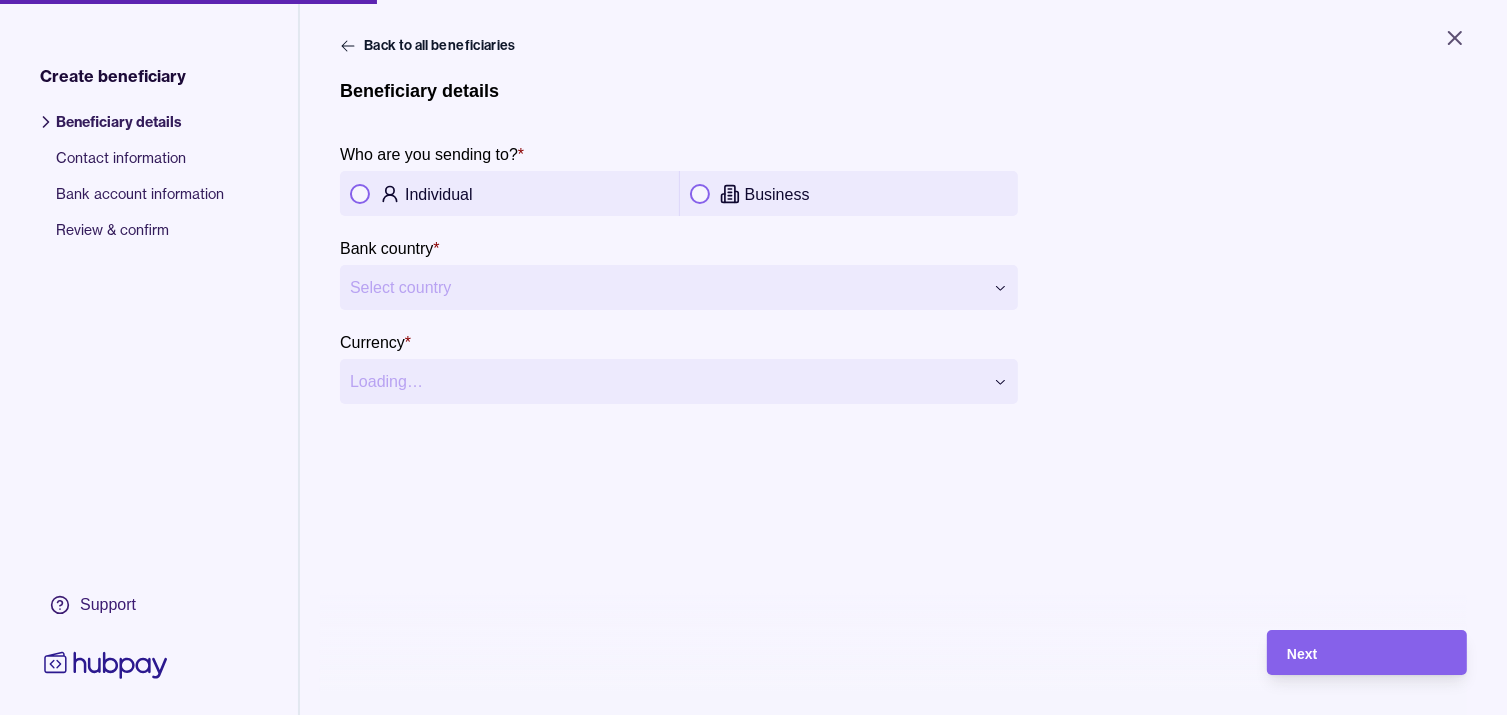 click on "Business" at bounding box center [849, 193] 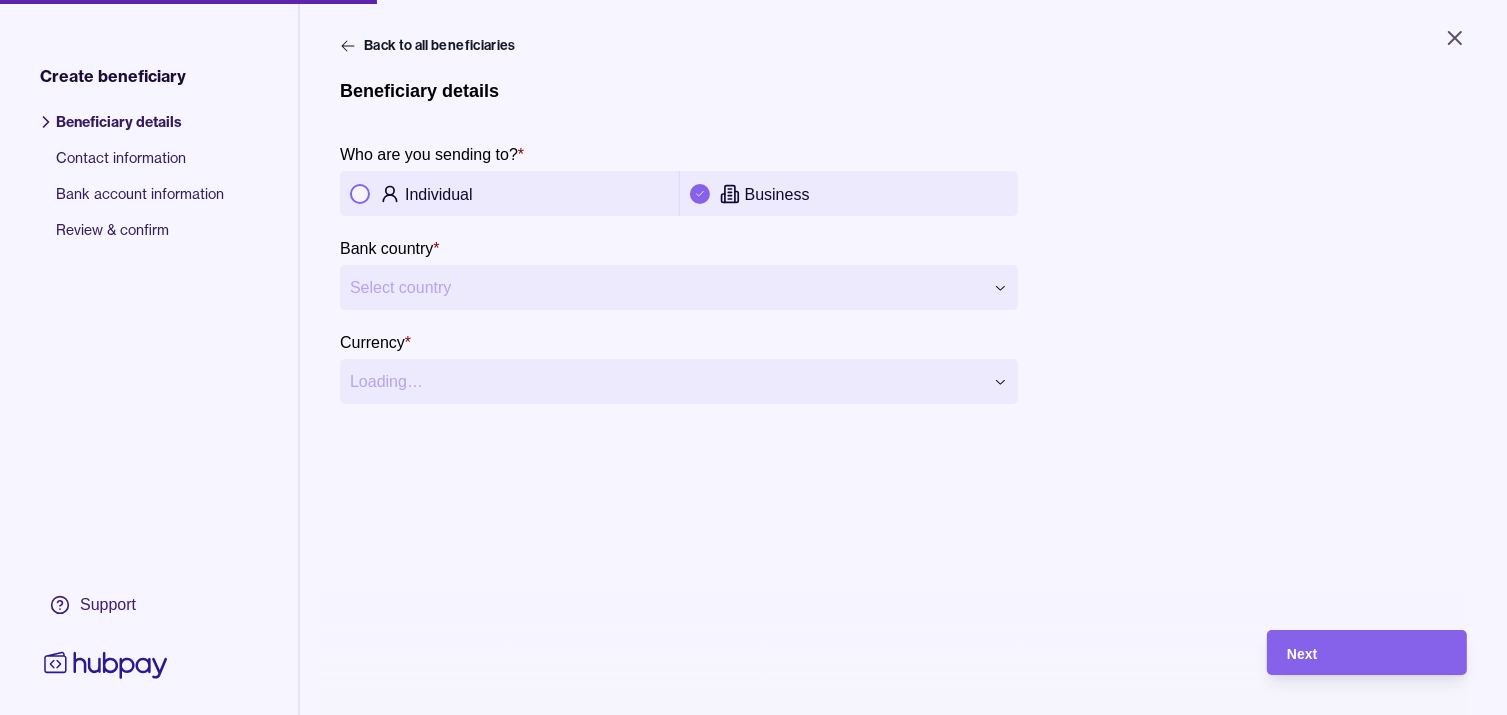 click on "**********" at bounding box center [753, 357] 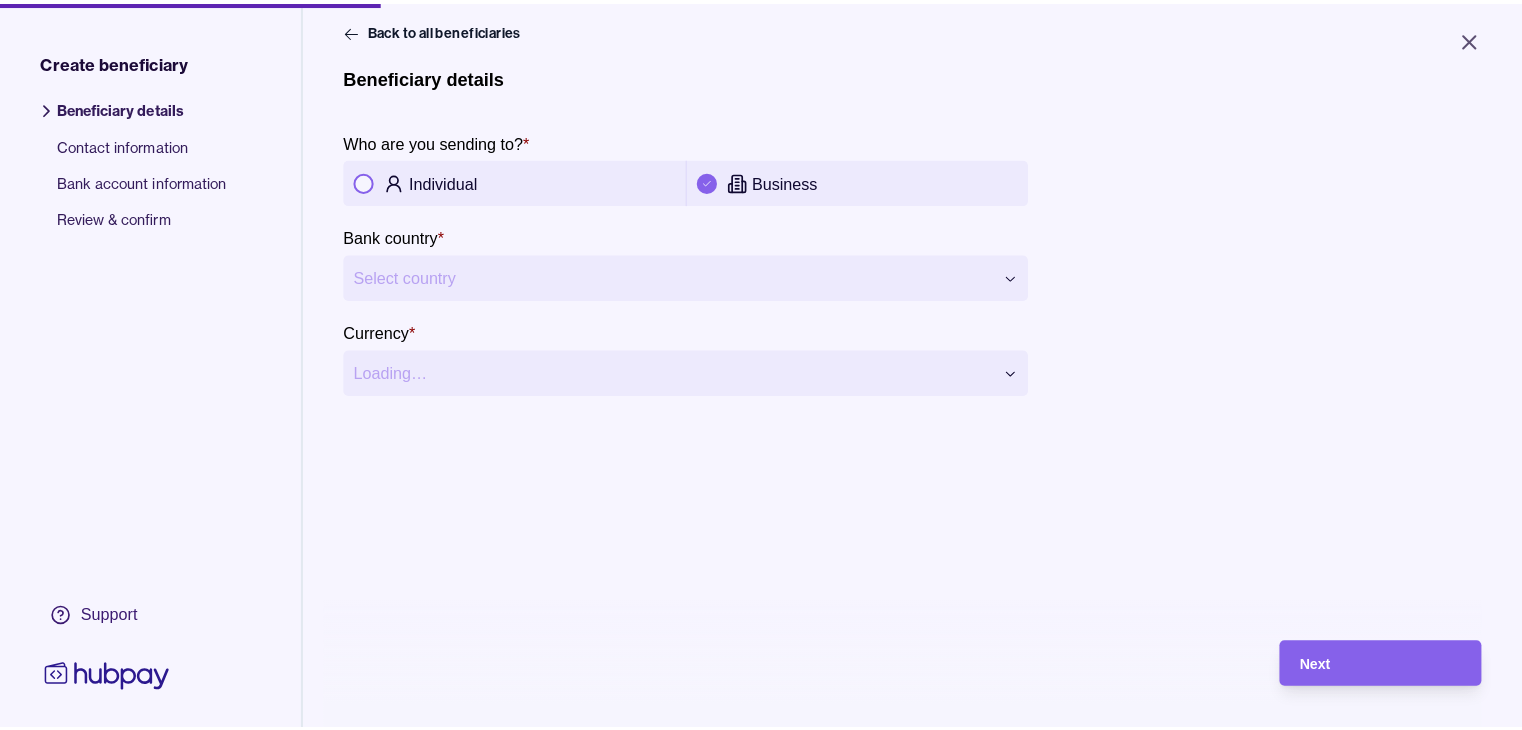 scroll, scrollTop: 19, scrollLeft: 0, axis: vertical 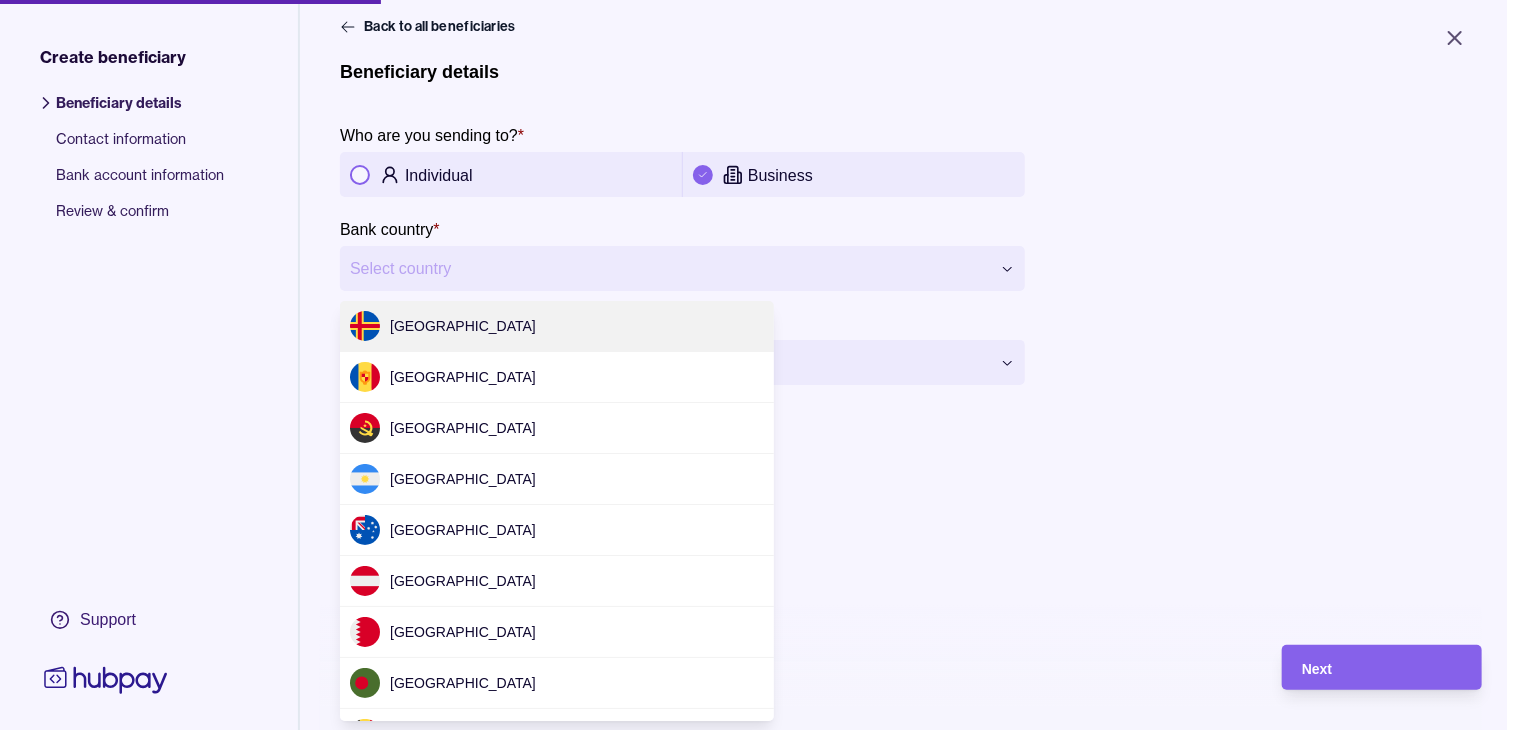 click on "**********" at bounding box center [761, 365] 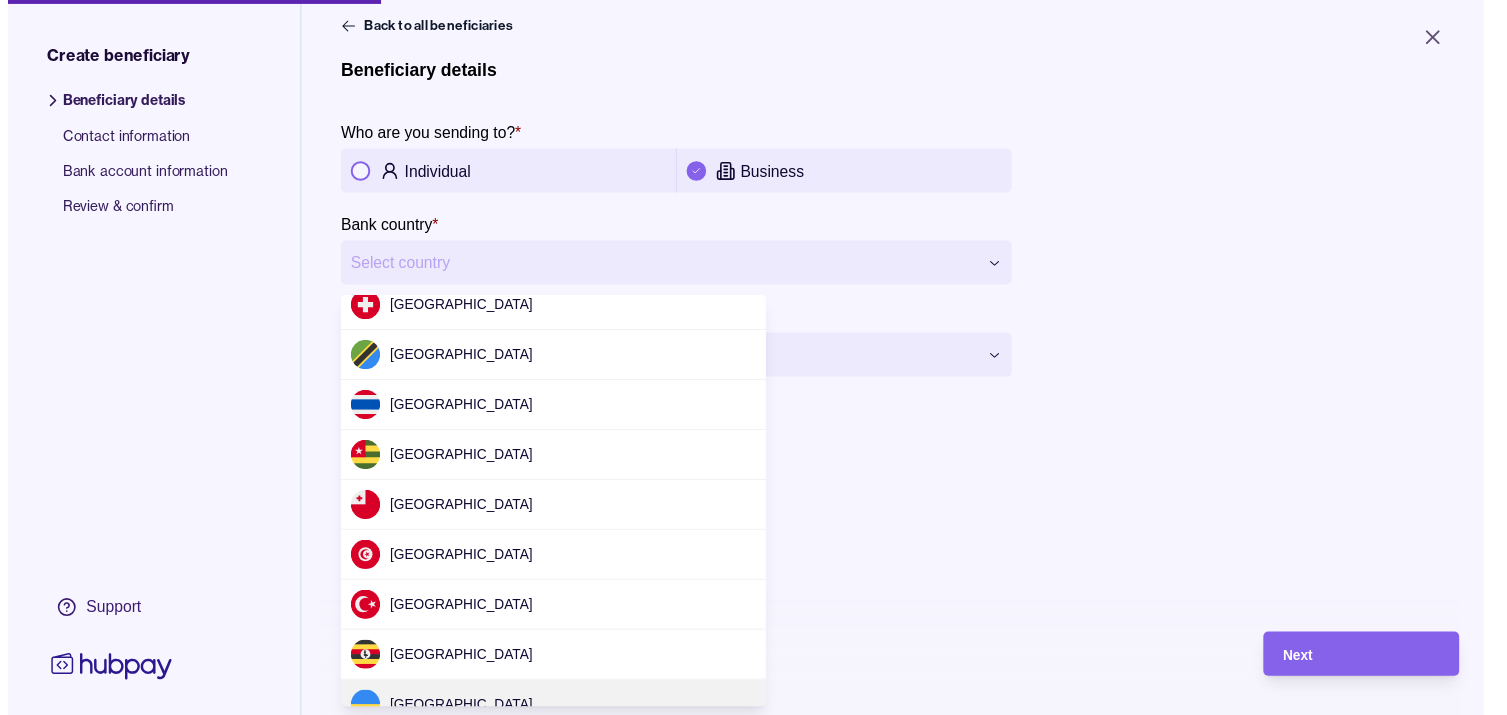 scroll, scrollTop: 5828, scrollLeft: 0, axis: vertical 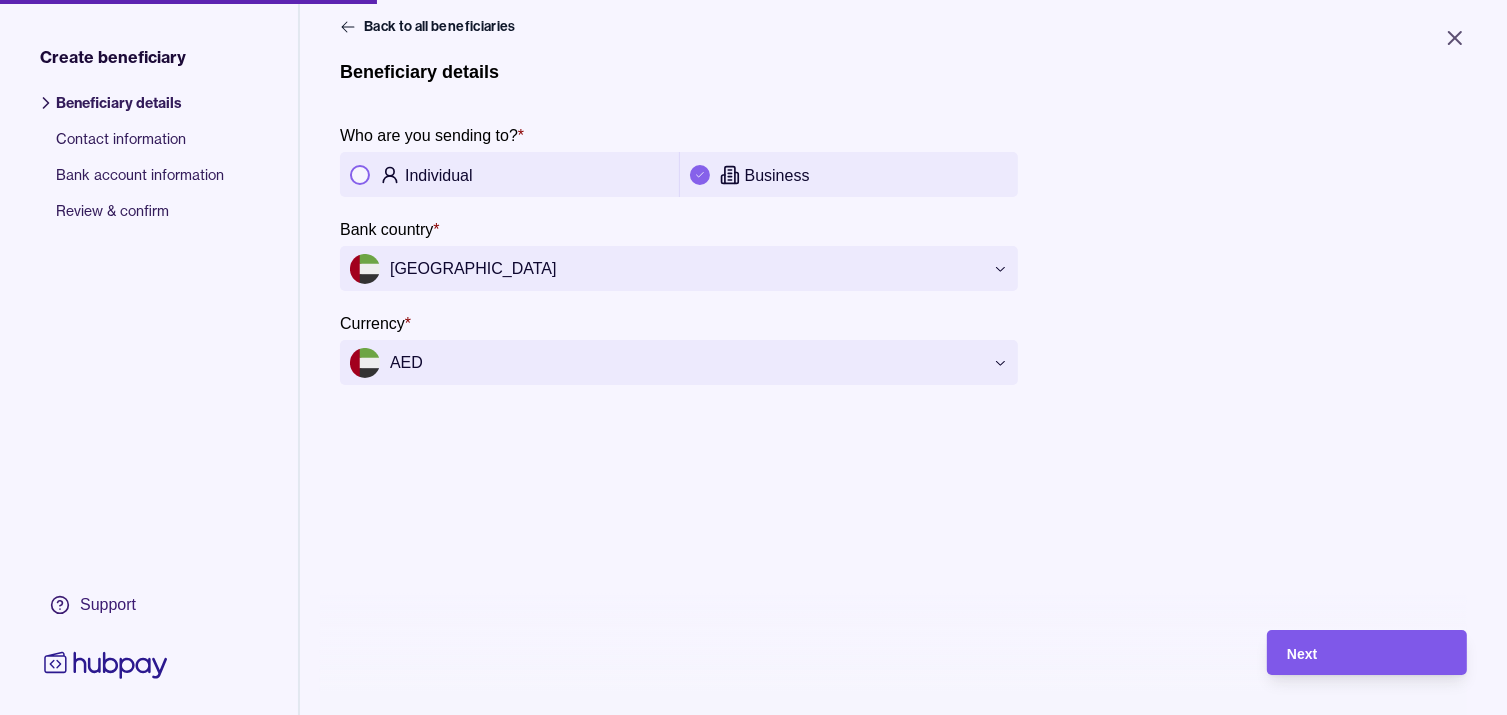 click on "Next" at bounding box center (1302, 654) 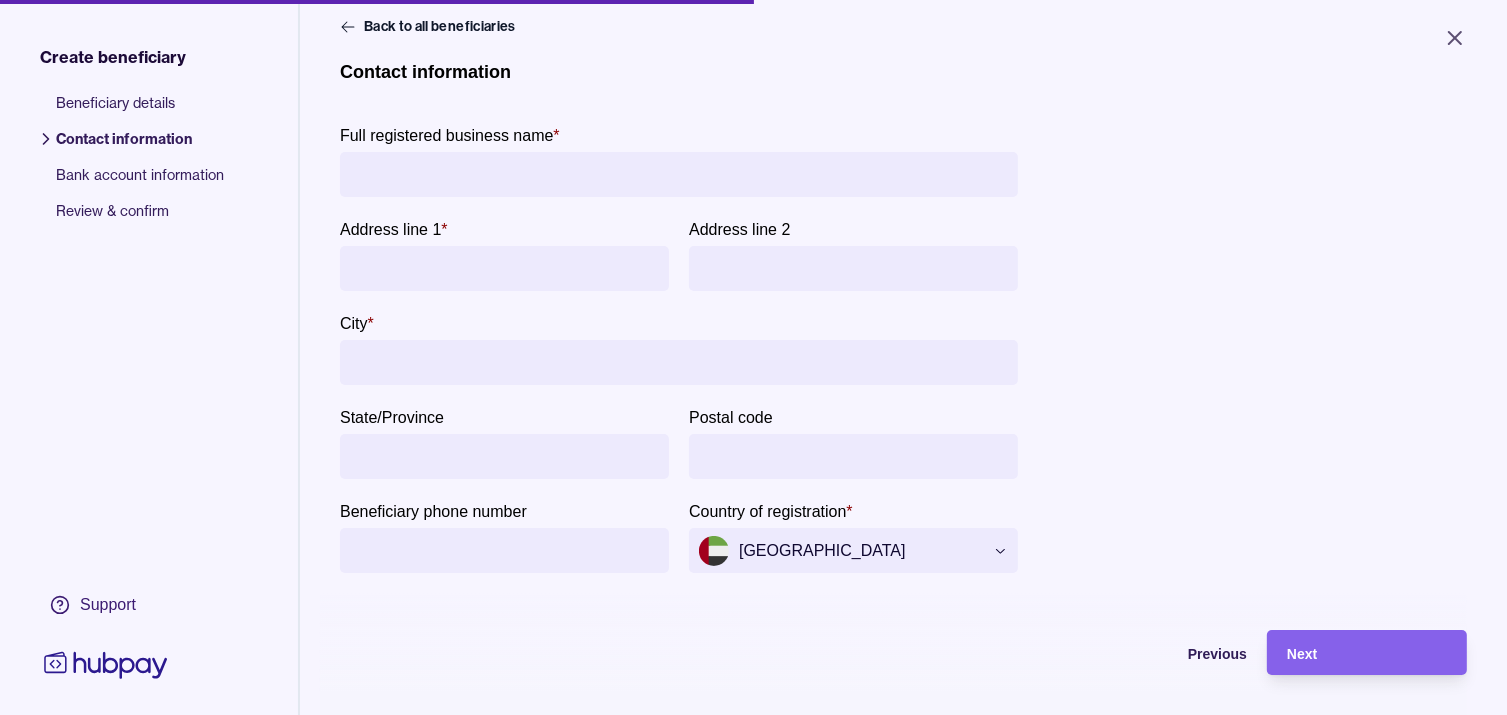 click on "Full registered business name  *" at bounding box center [679, 174] 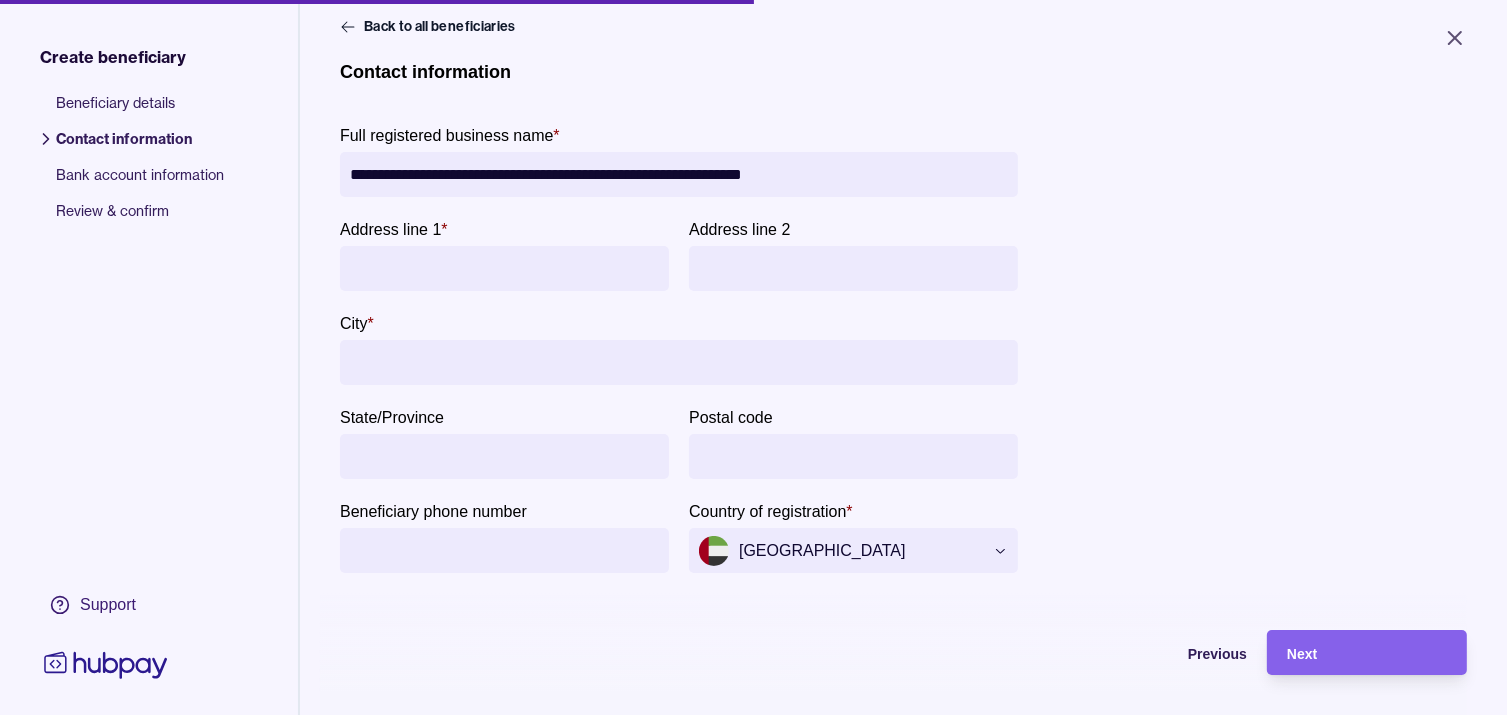 type on "**********" 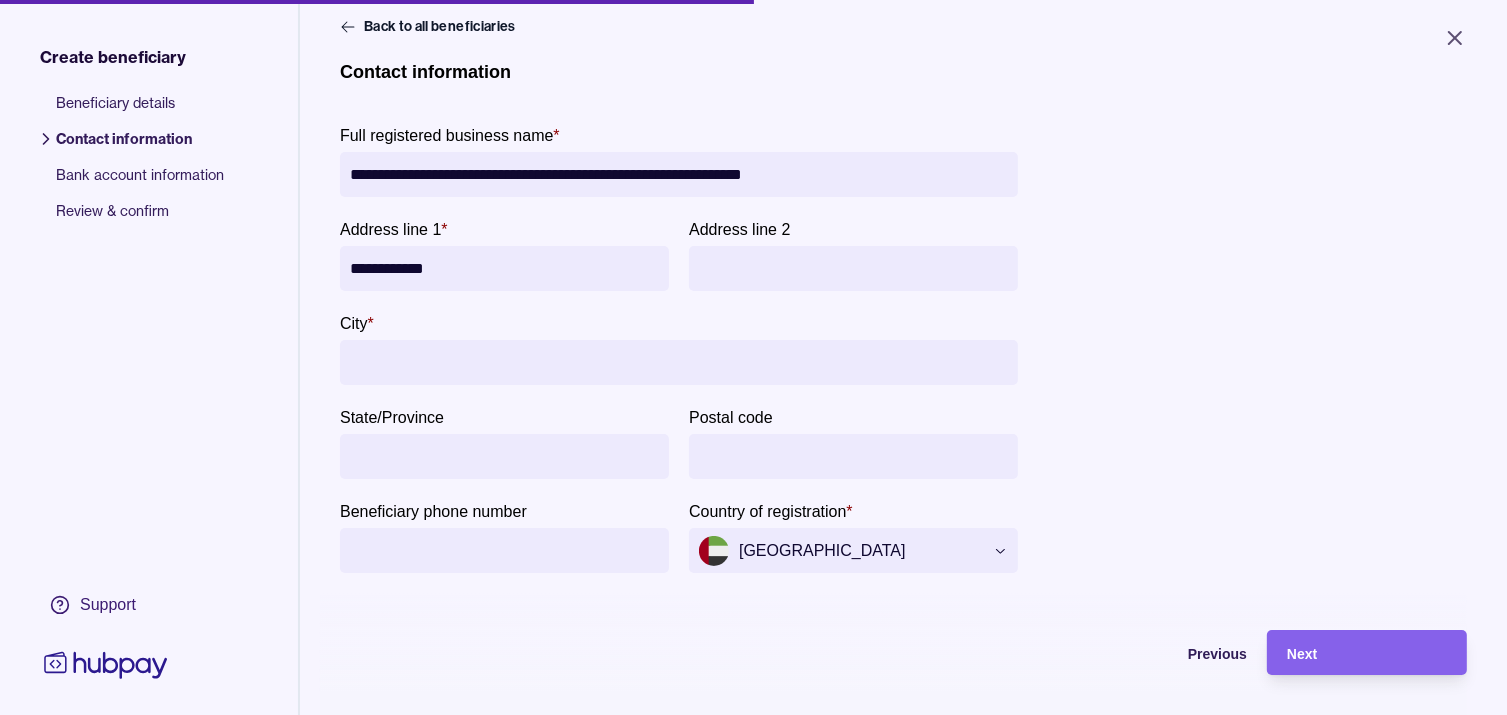 type on "**********" 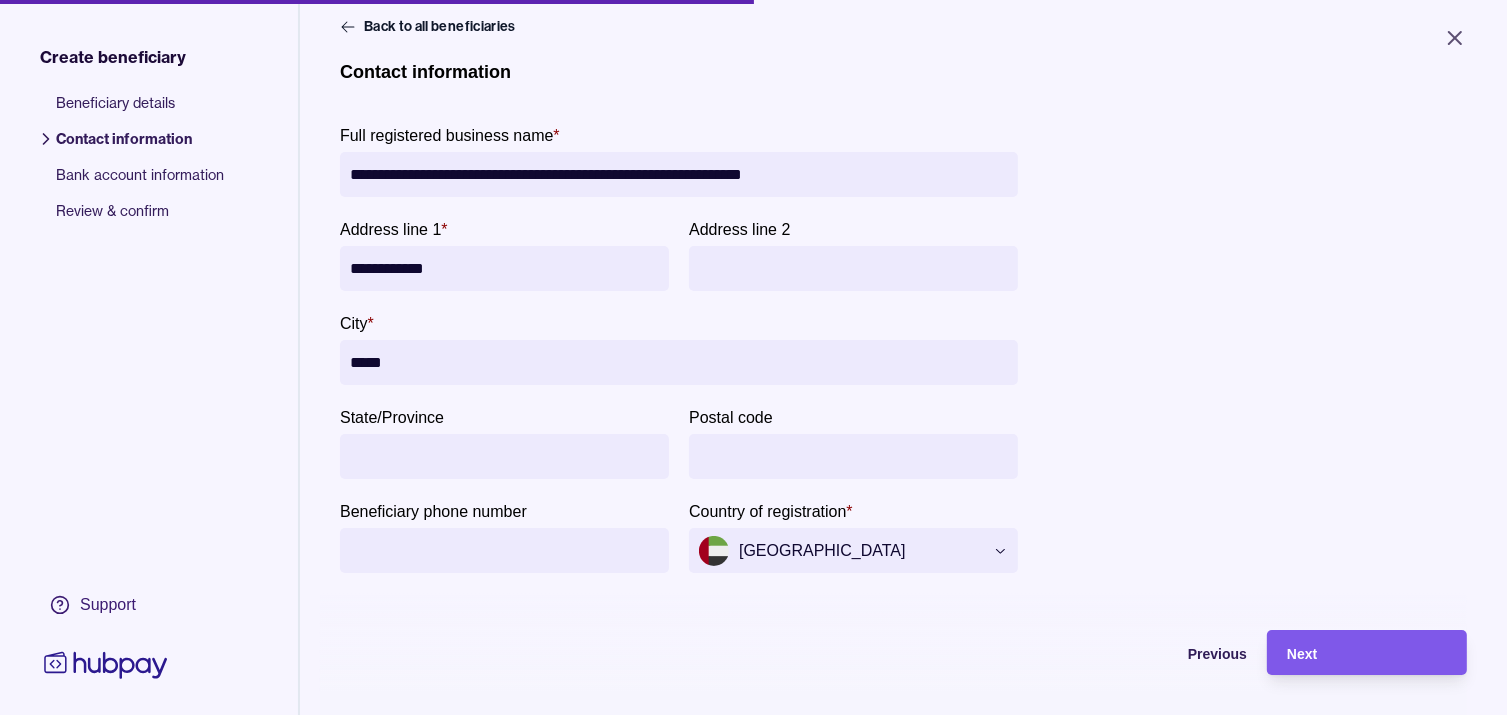 type on "*****" 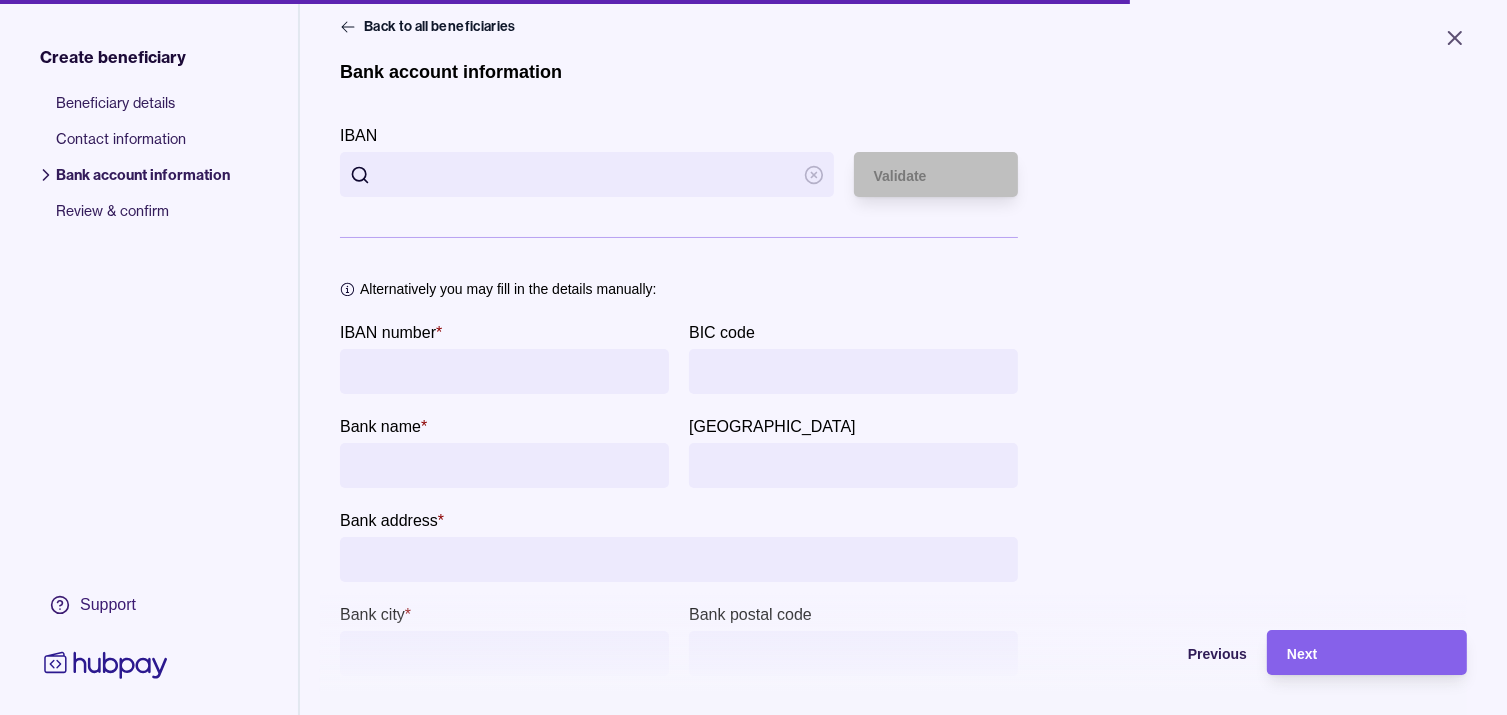 type 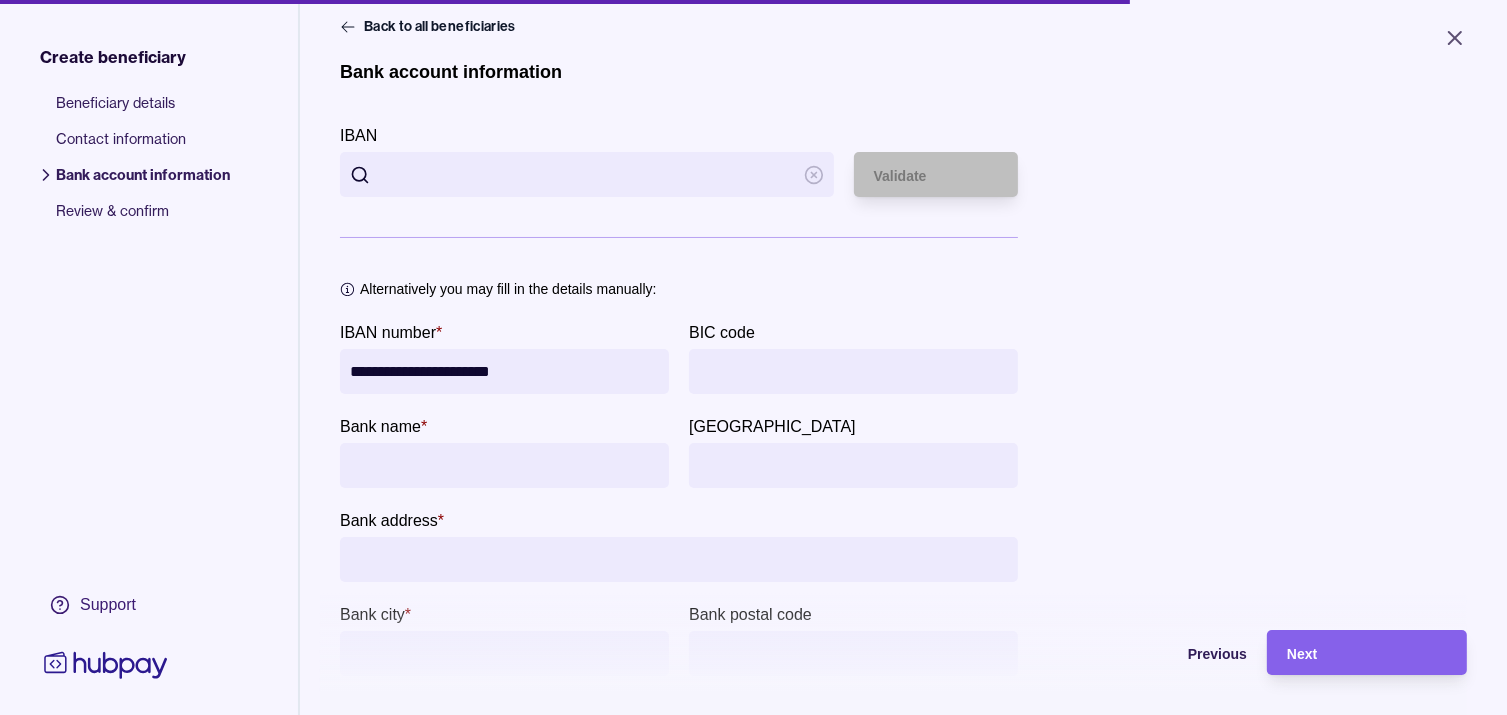 type on "**********" 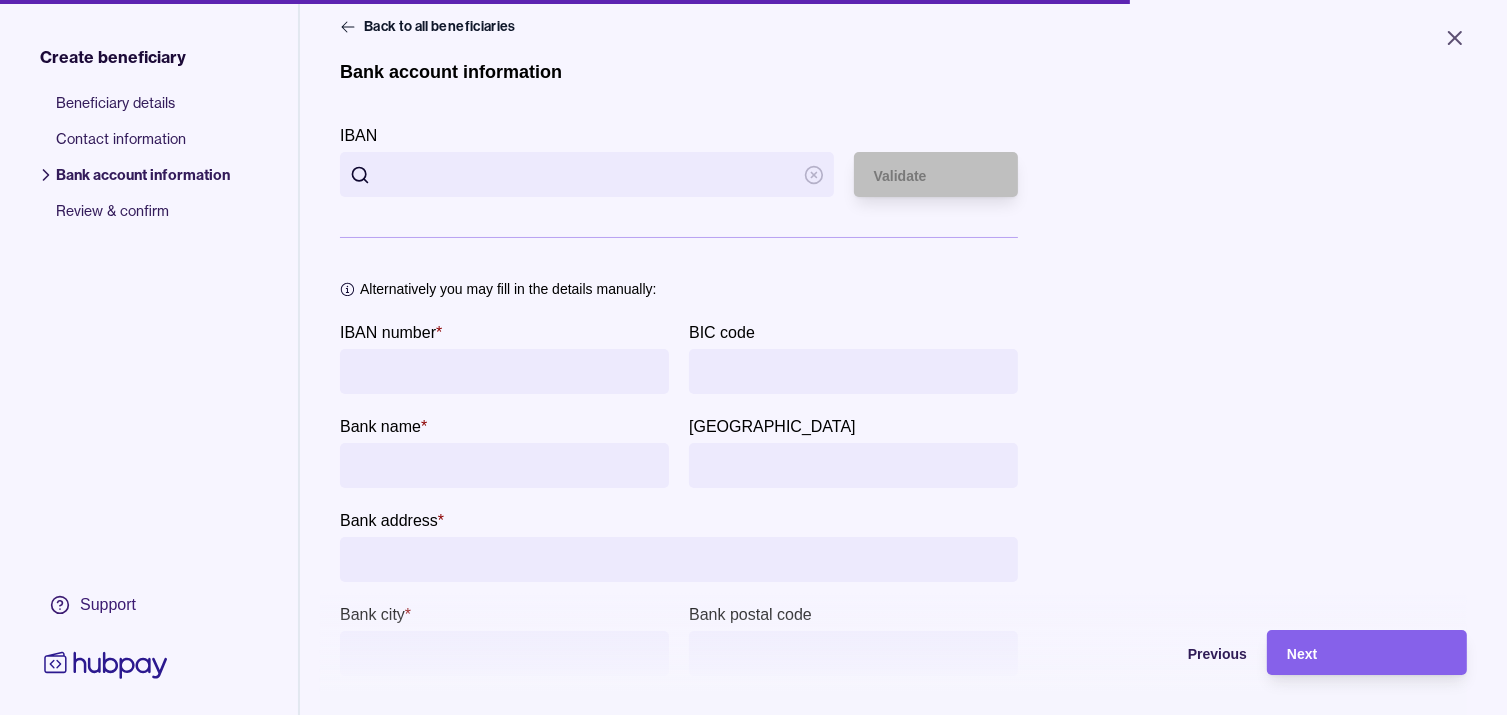 type 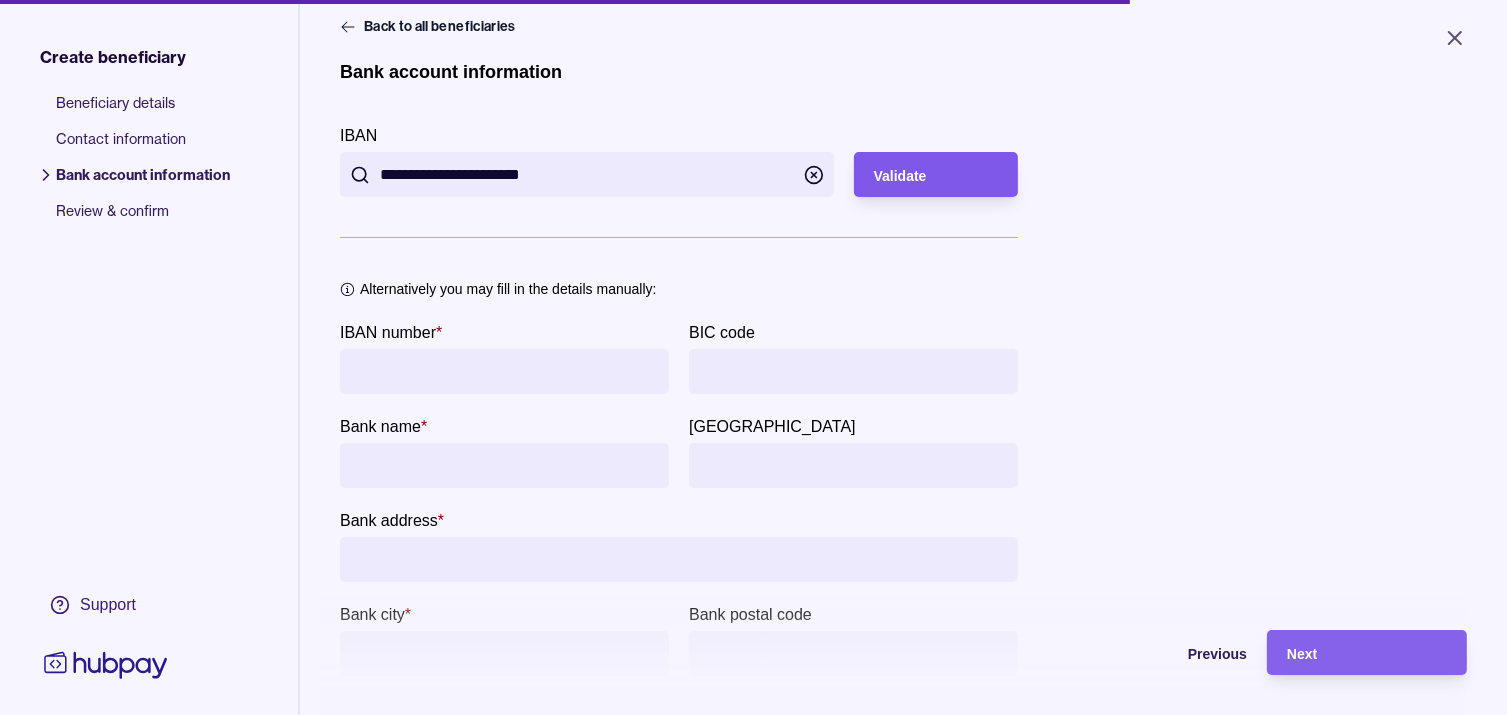type on "**********" 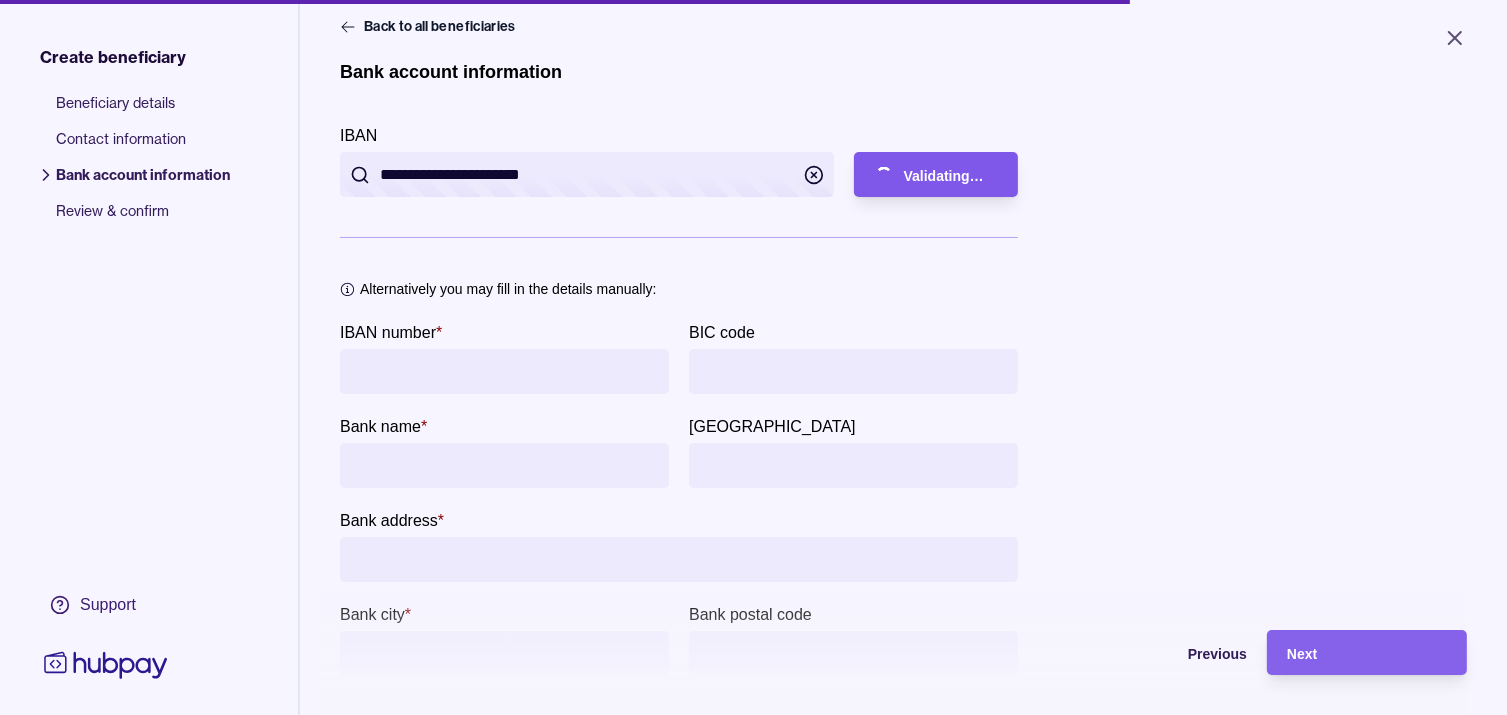 type on "**********" 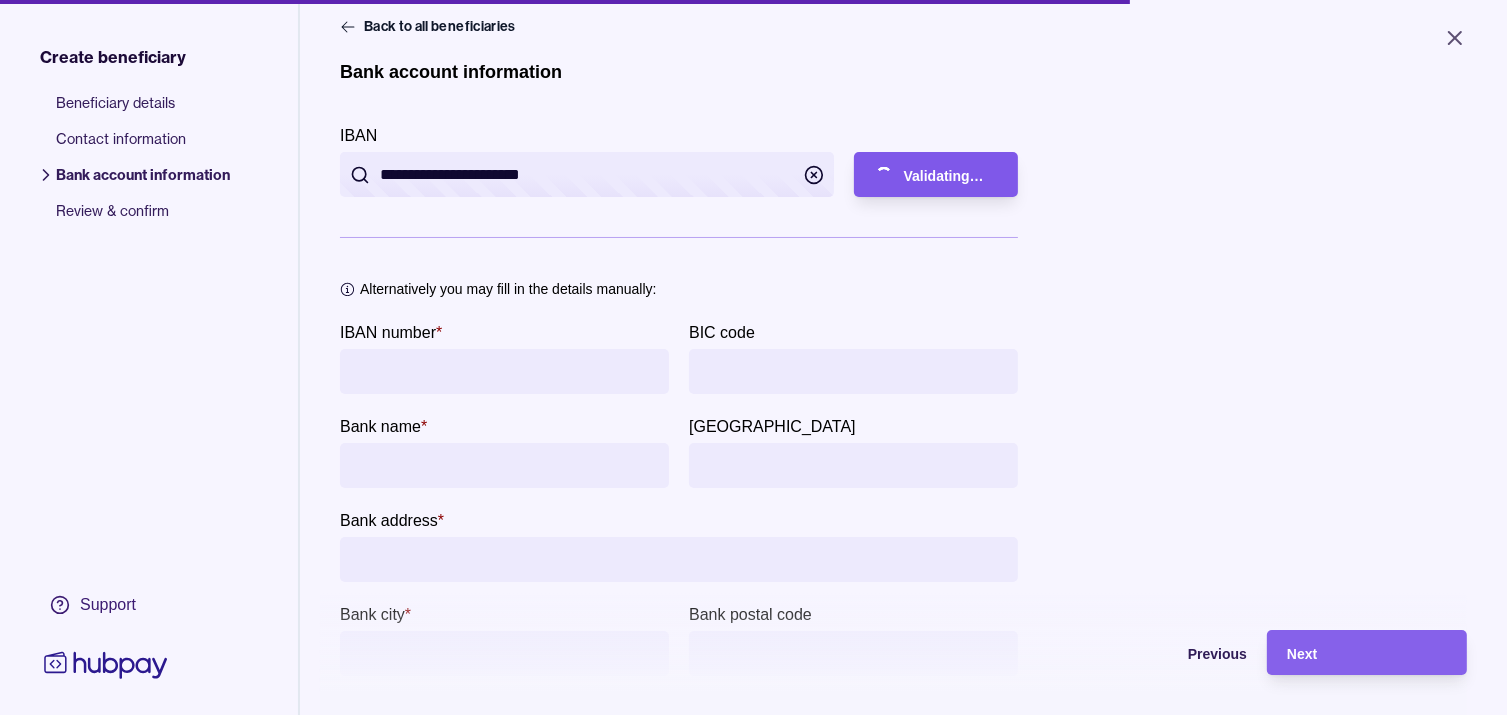 type on "**********" 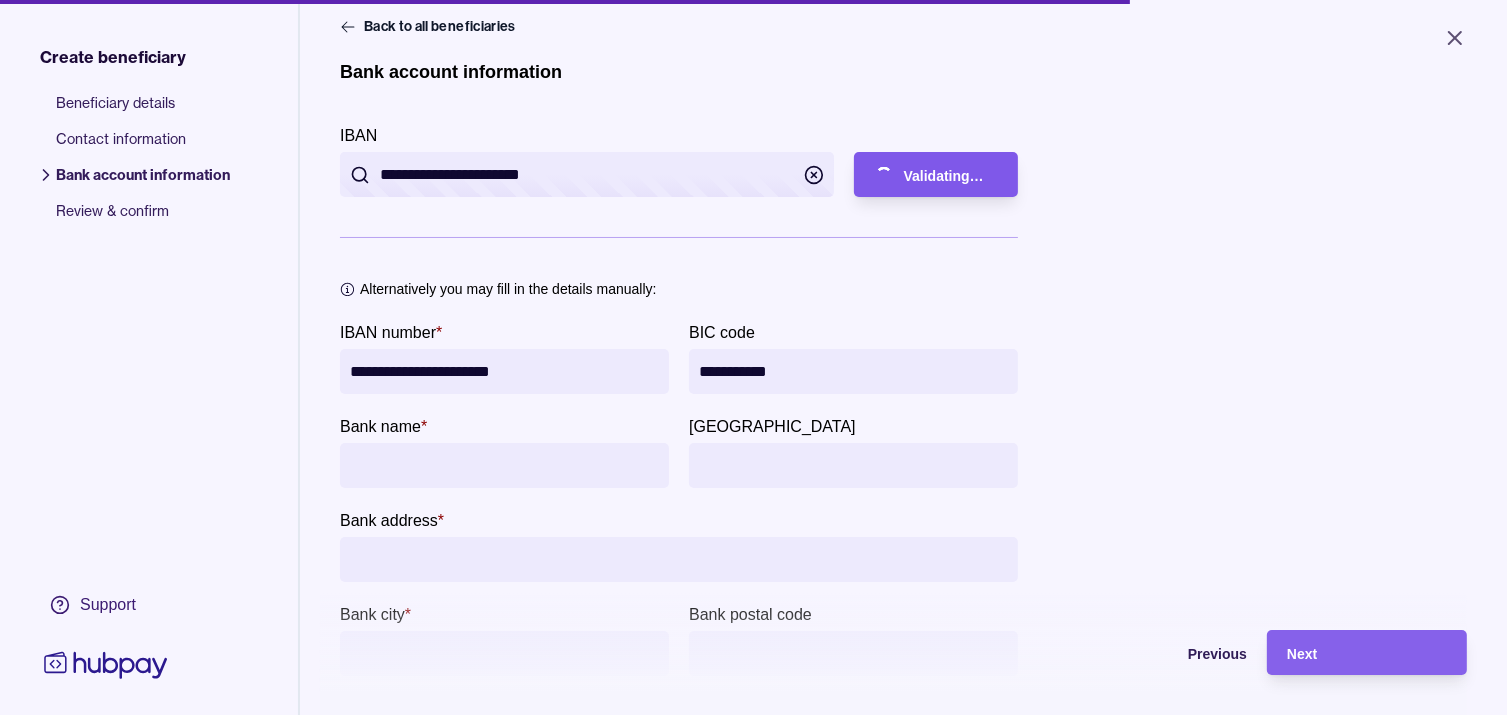 type on "**********" 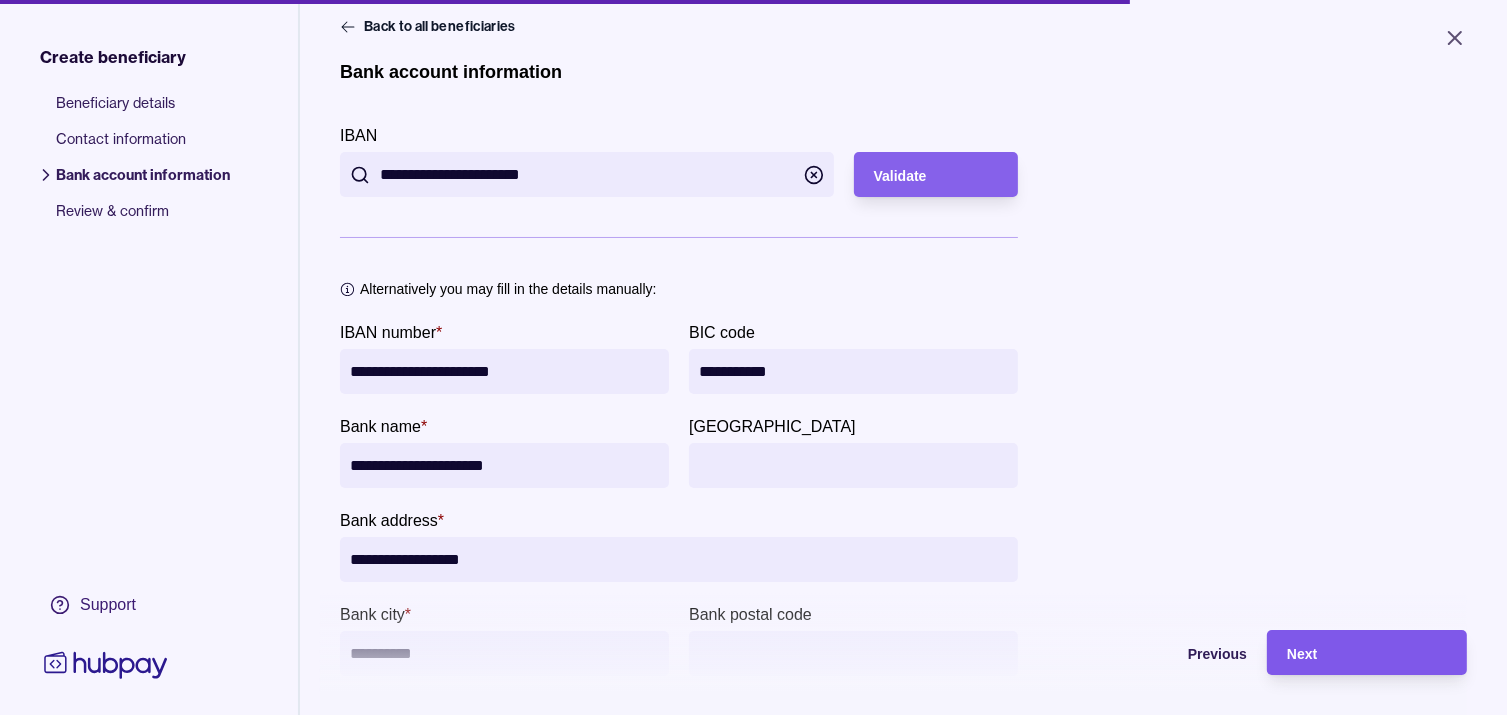 click on "Next" at bounding box center (1302, 654) 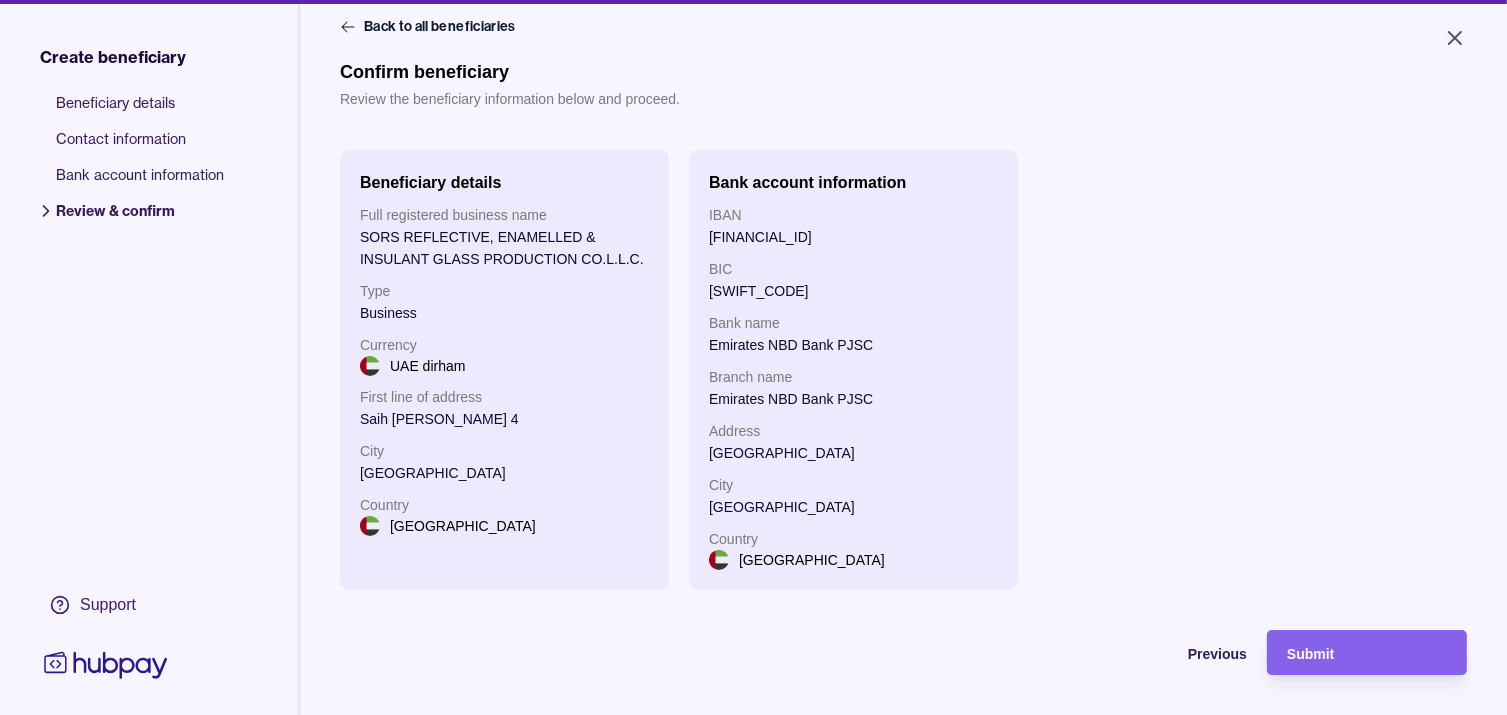 click on "Submit" at bounding box center (1310, 654) 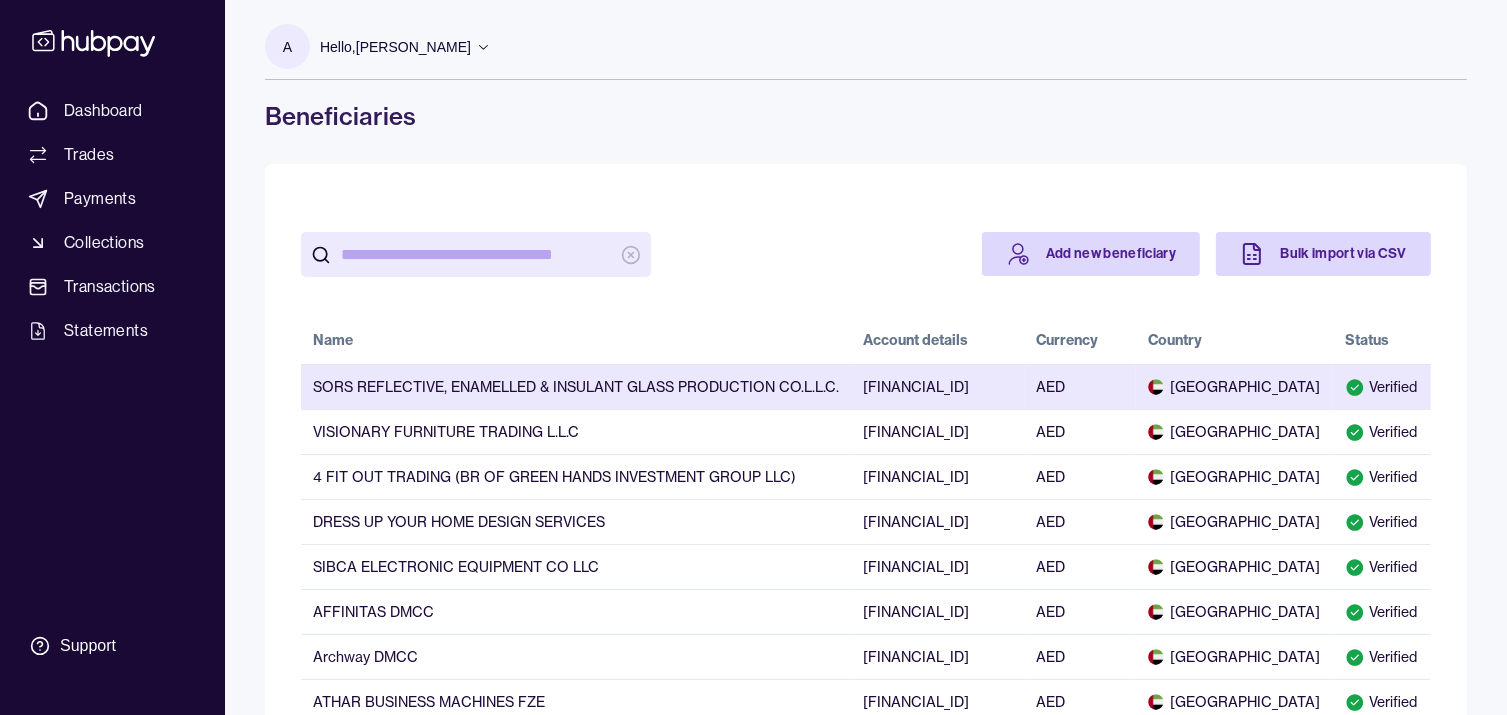 click on "[FINANCIAL_ID]" at bounding box center [938, 386] 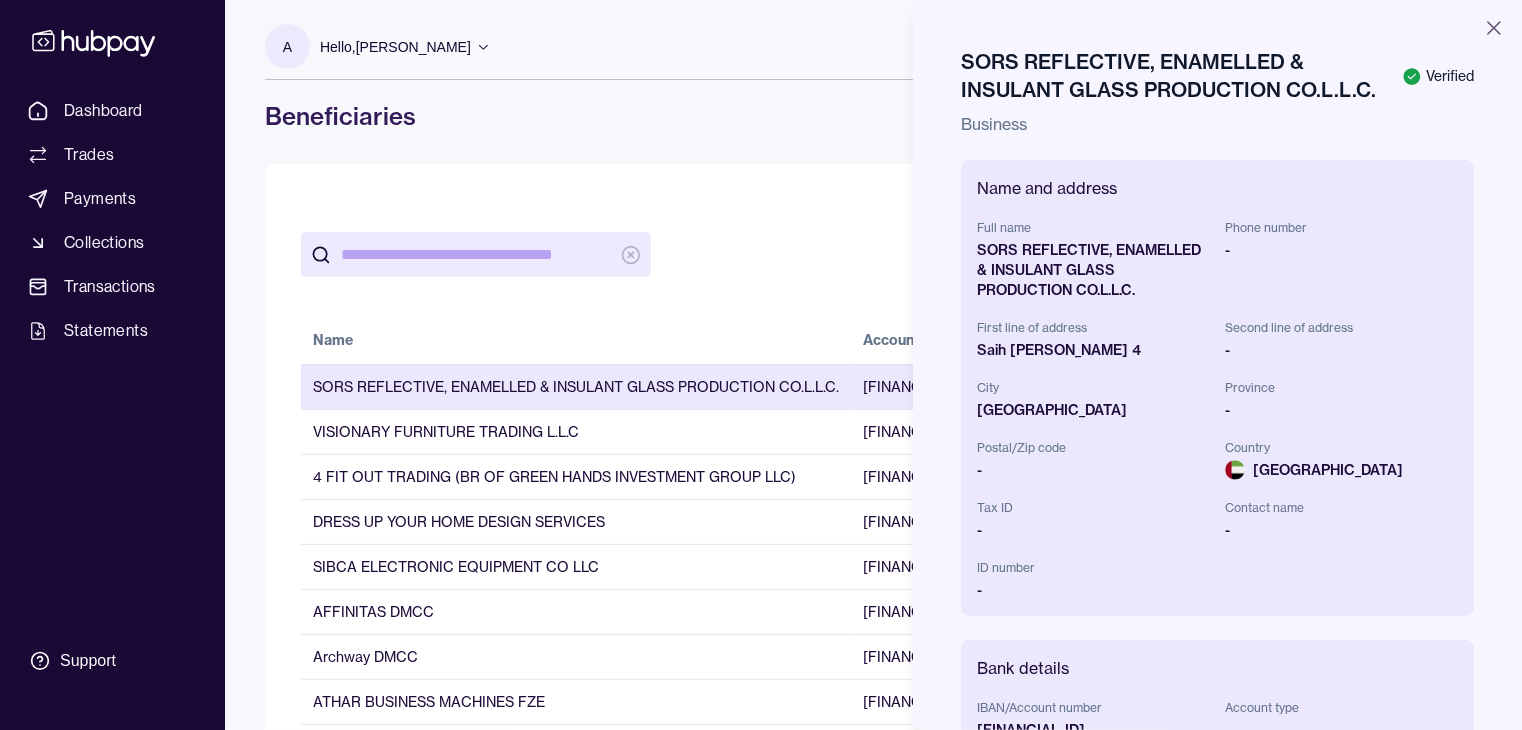 click at bounding box center [761, 365] 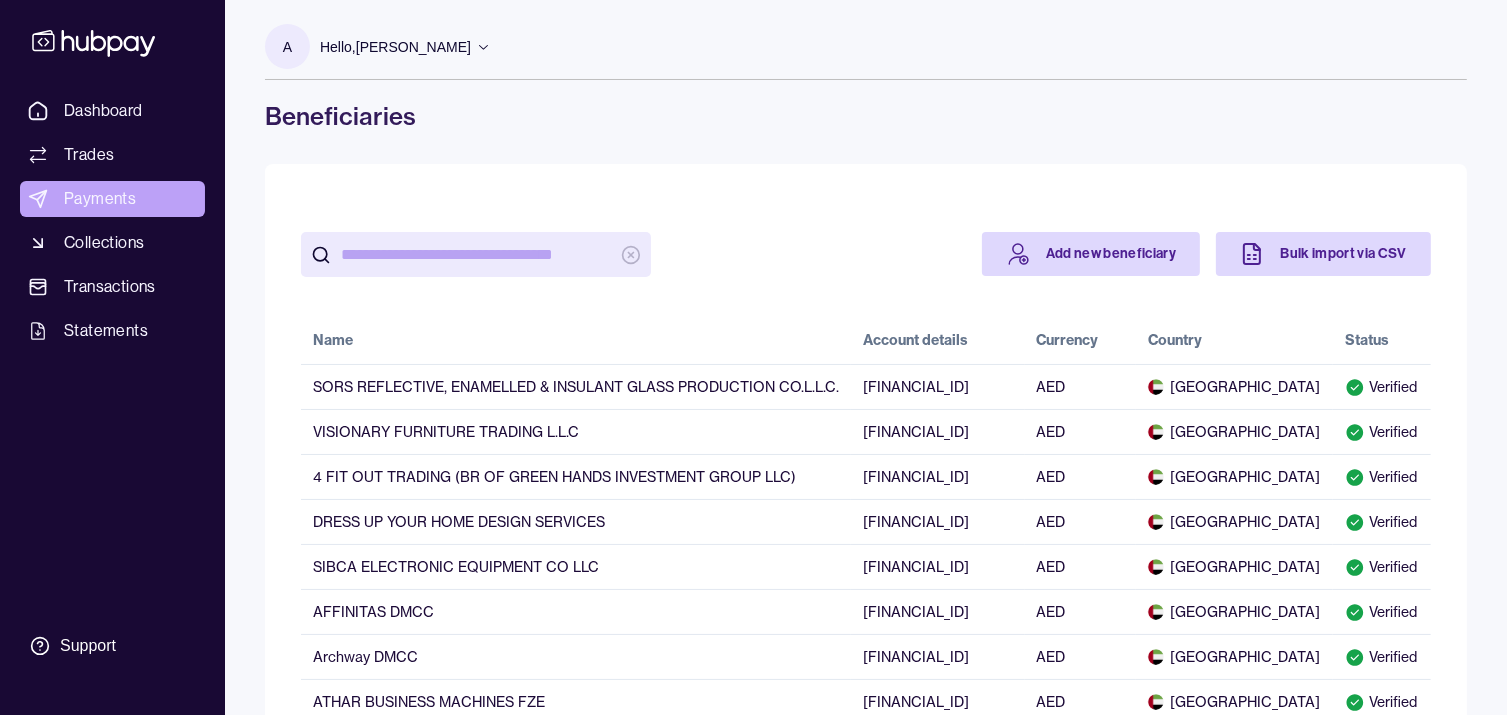 click on "Payments" at bounding box center (100, 199) 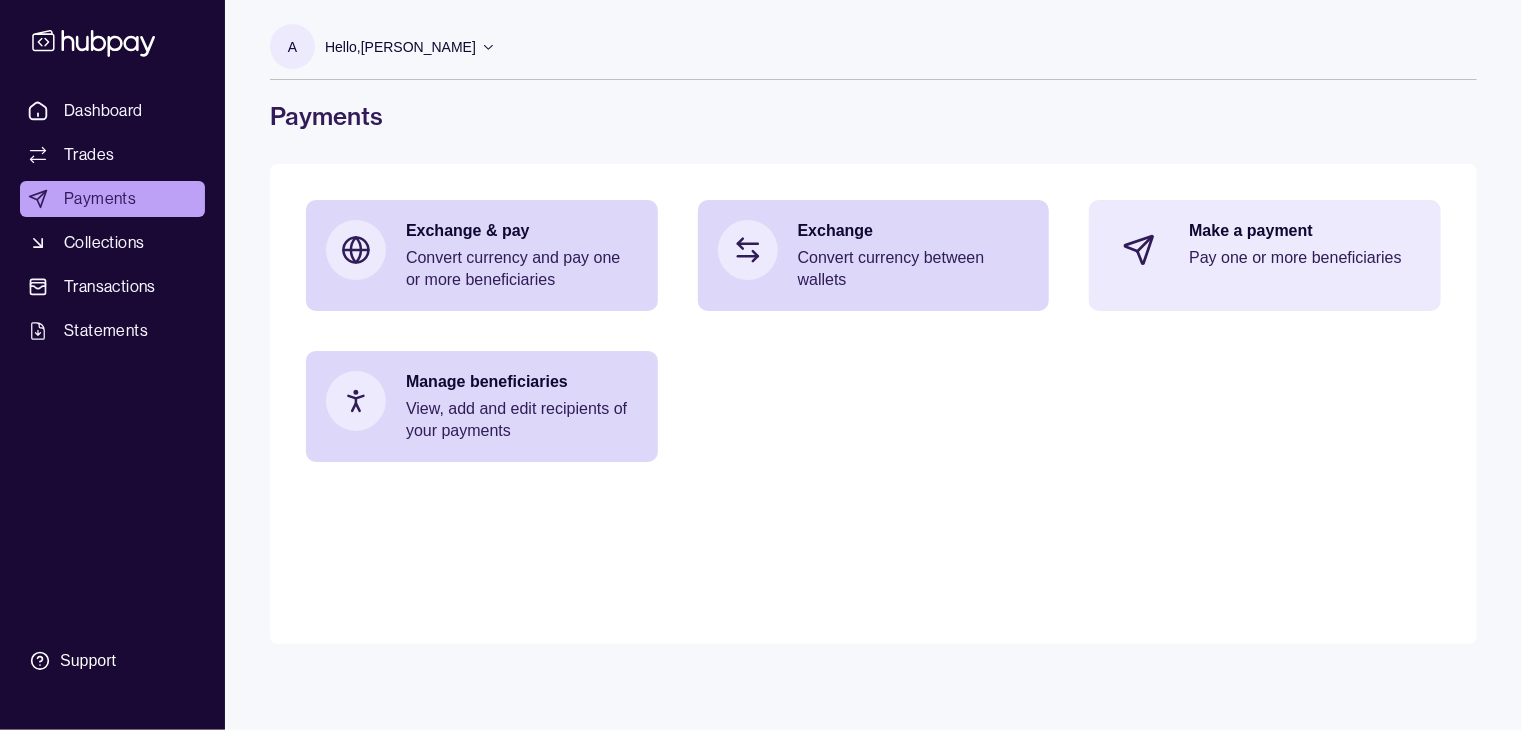 click on "Make a payment" at bounding box center [1305, 231] 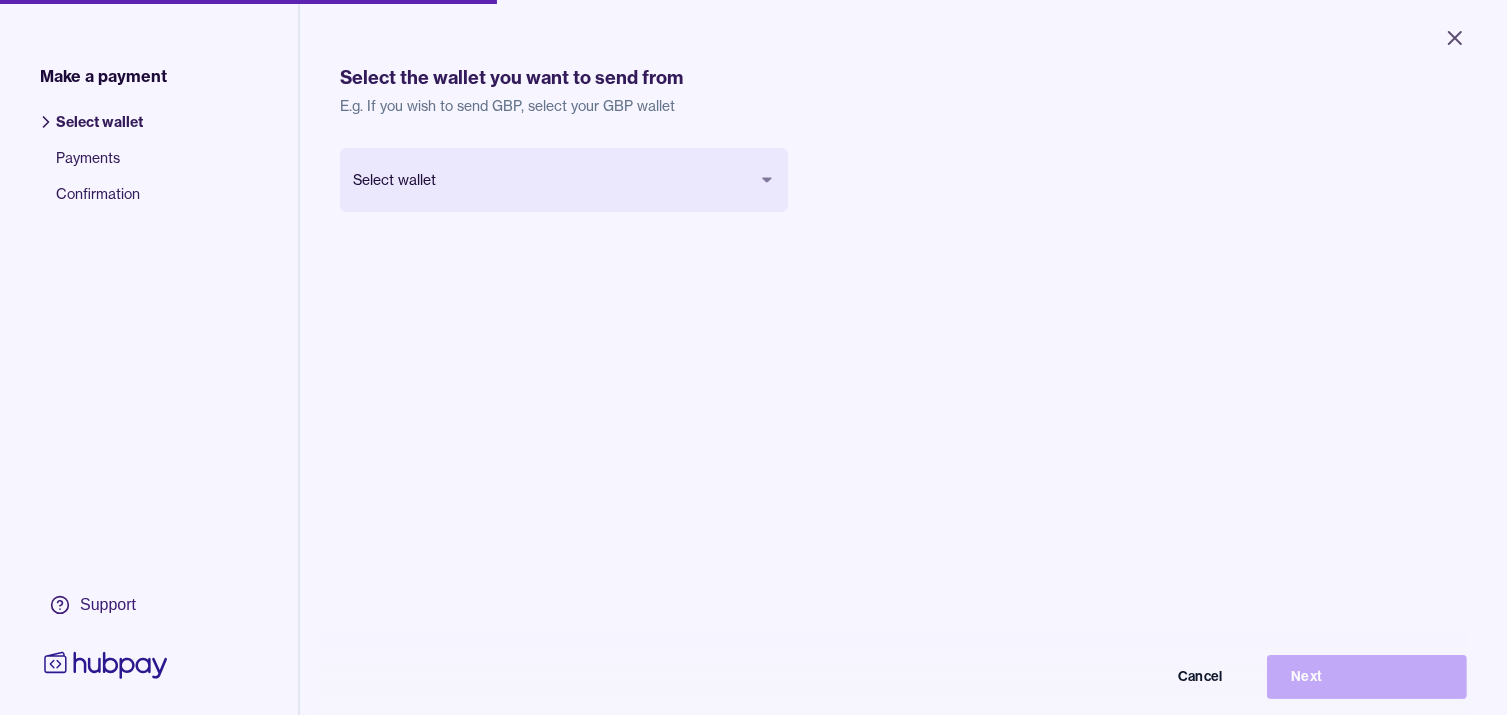 drag, startPoint x: 1196, startPoint y: 226, endPoint x: 648, endPoint y: 302, distance: 553.245 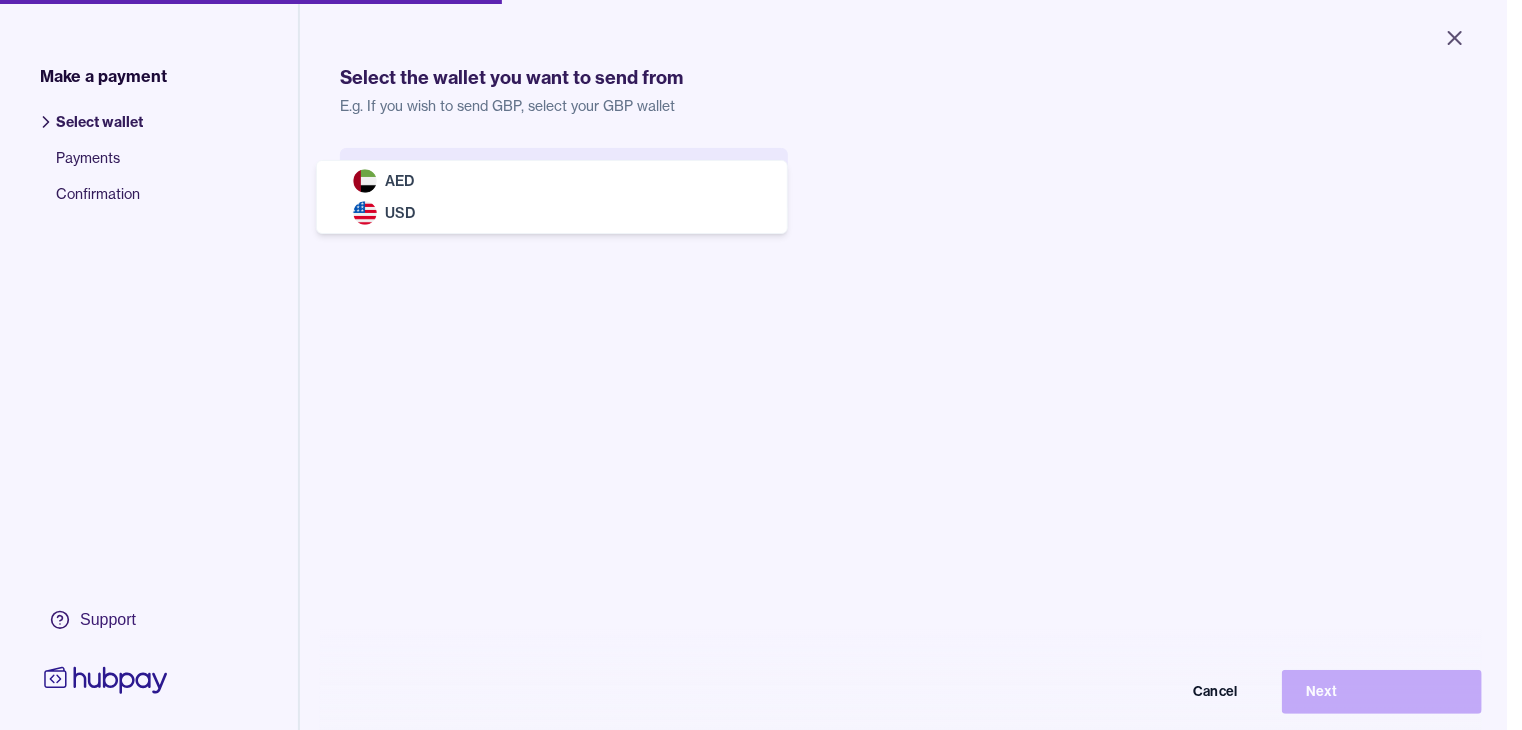 click on "Close Make a payment Select wallet Payments Confirmation Support Select the wallet you want to send from E.g. If you wish to send GBP, select your GBP wallet Select wallet Cancel Next Make a payment | Hubpay AED USD" at bounding box center (753, 365) 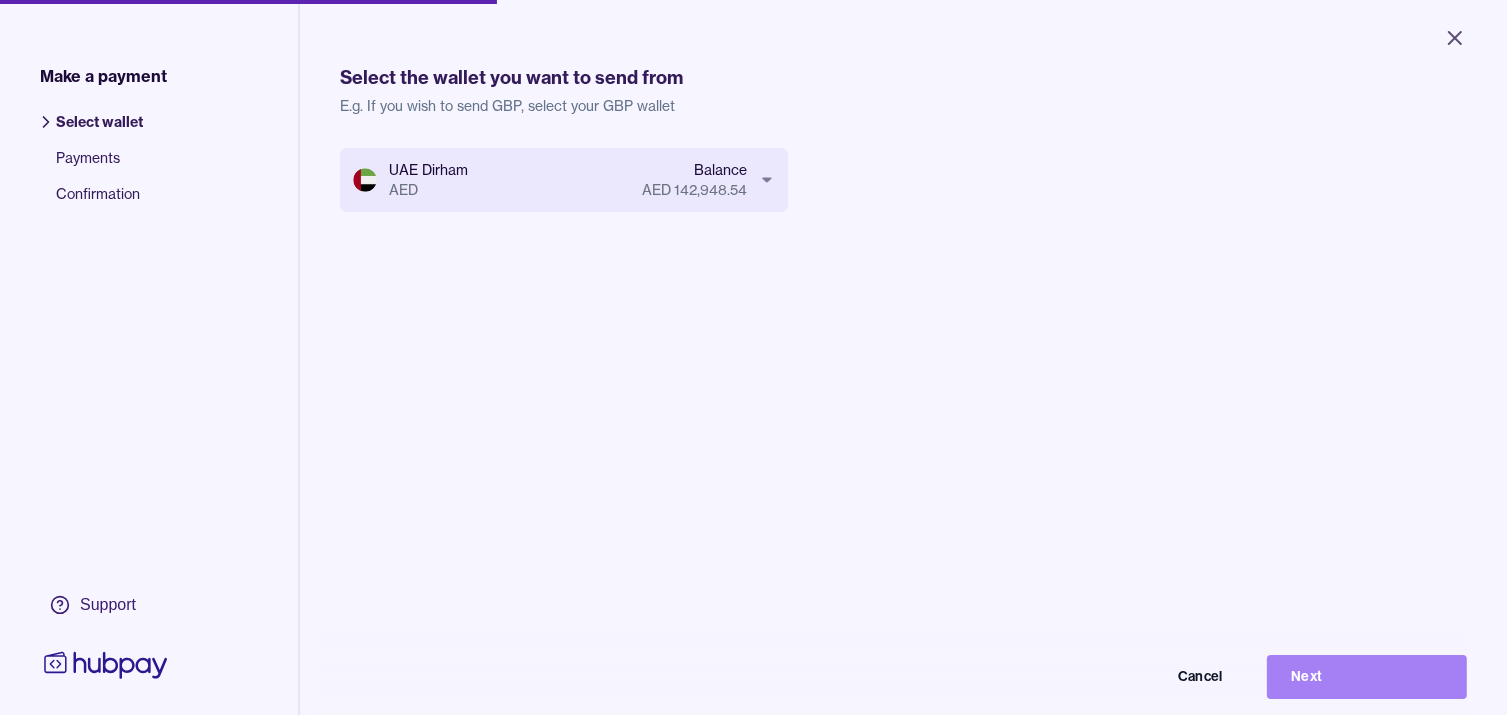 click on "Next" at bounding box center (1367, 677) 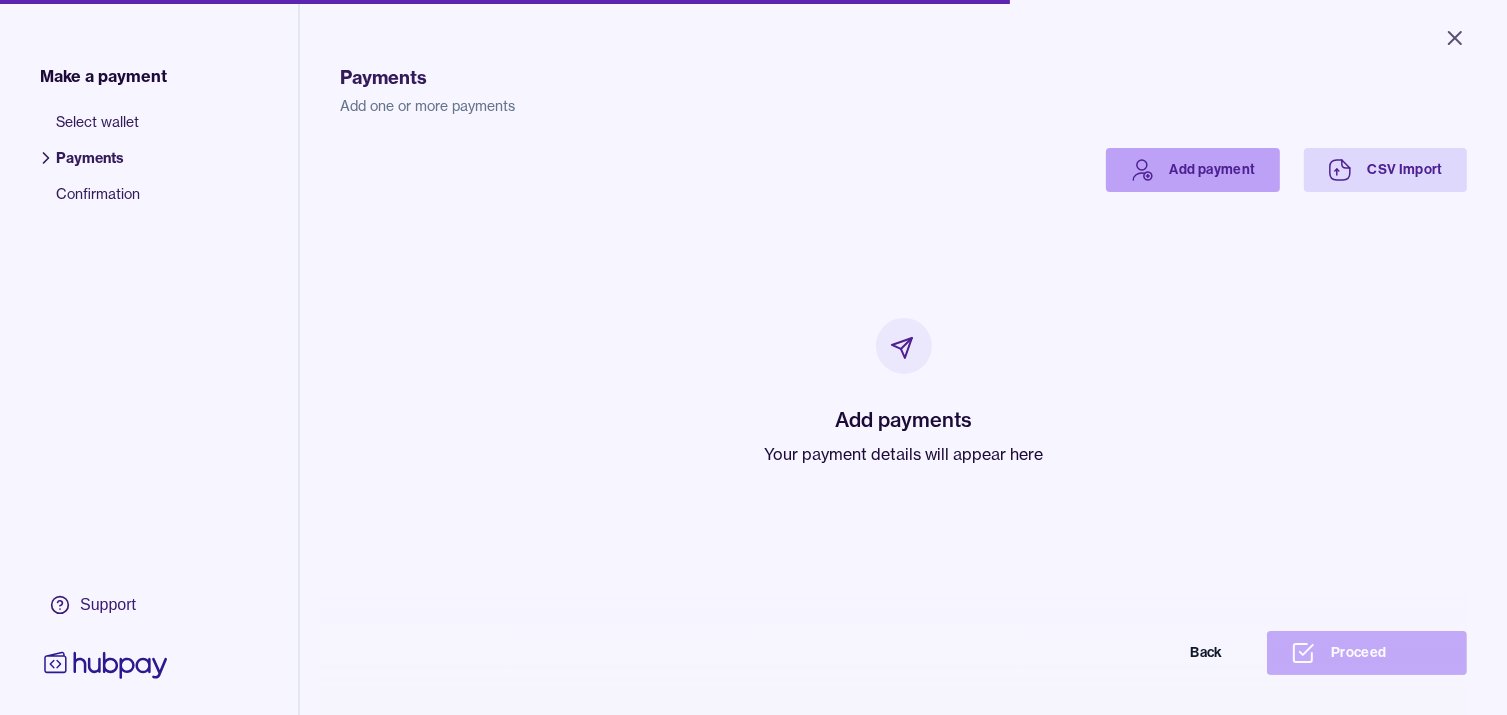 click on "Add payment" at bounding box center (1193, 170) 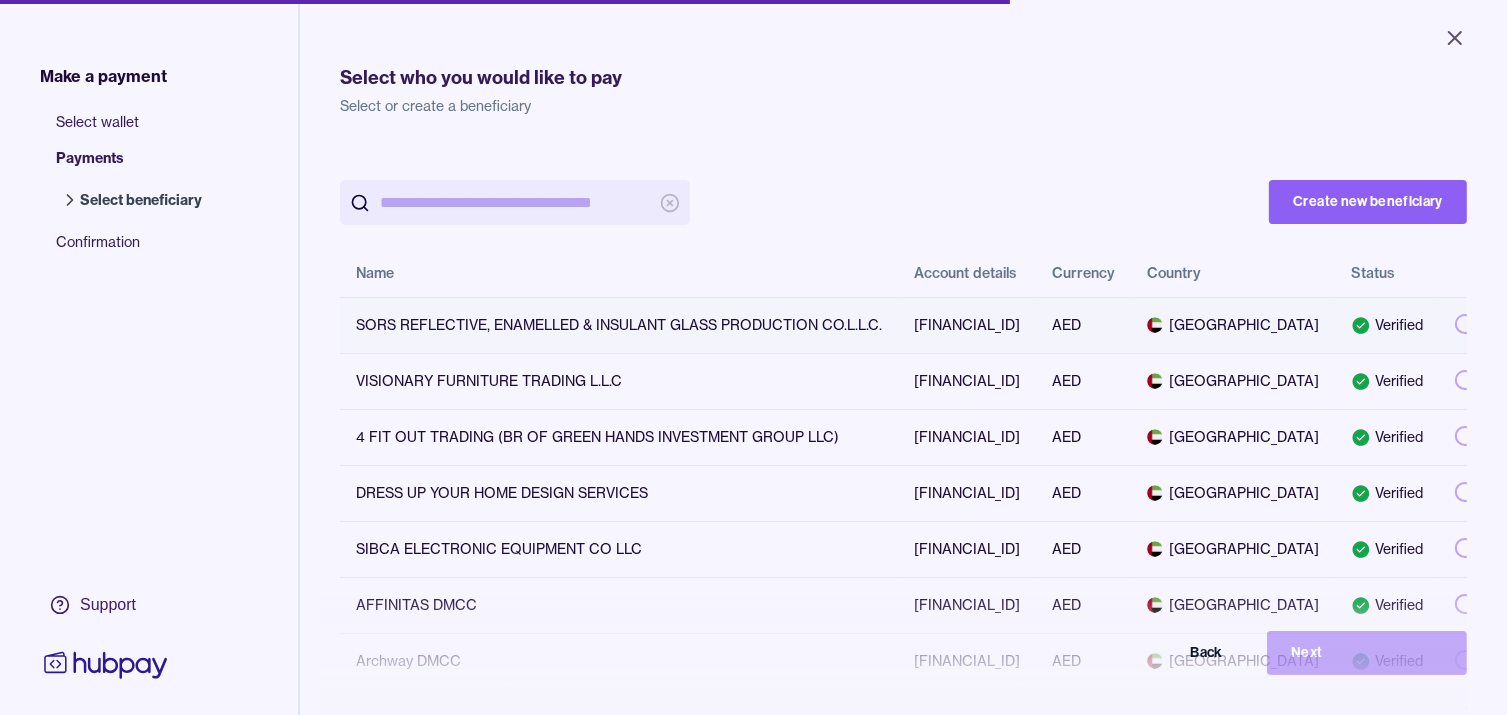 click on "[FINANCIAL_ID]" at bounding box center (967, 325) 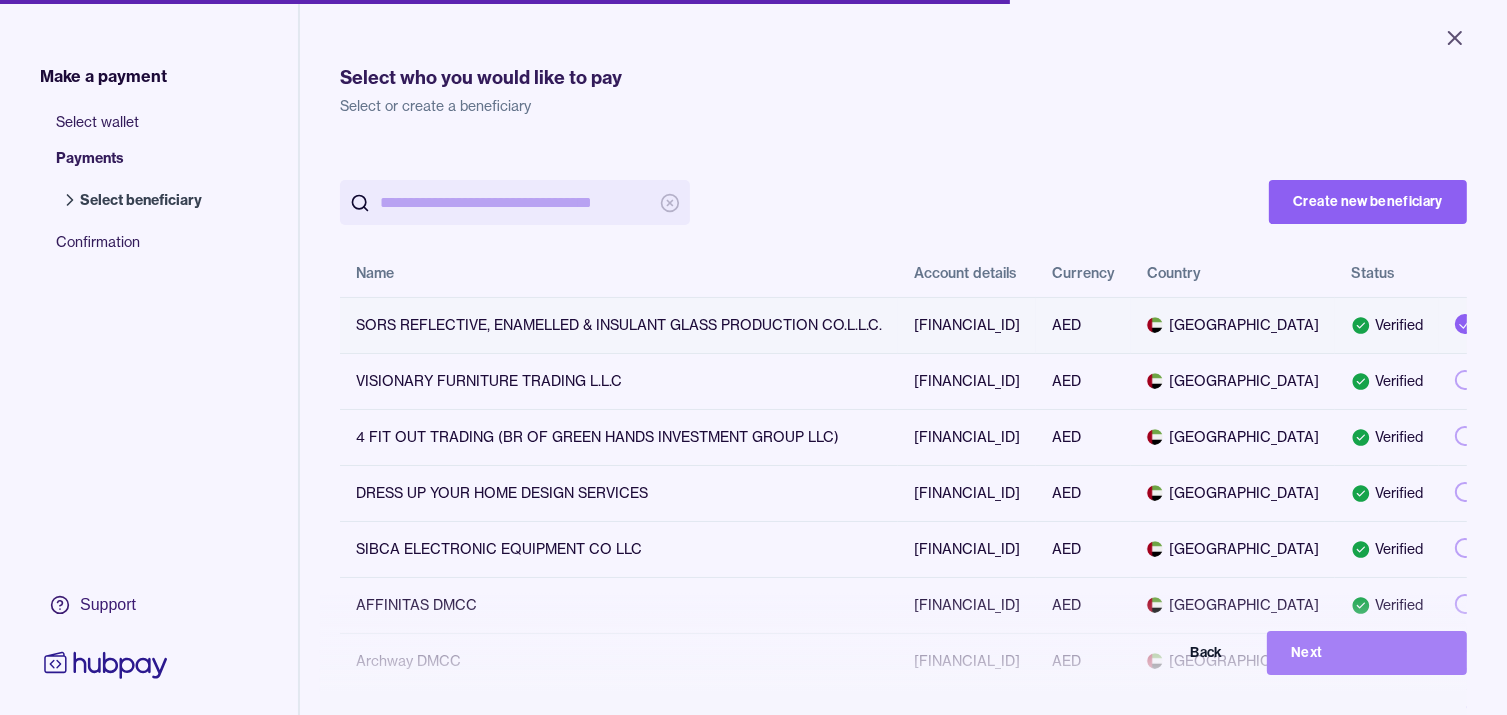click on "Next" at bounding box center [1367, 653] 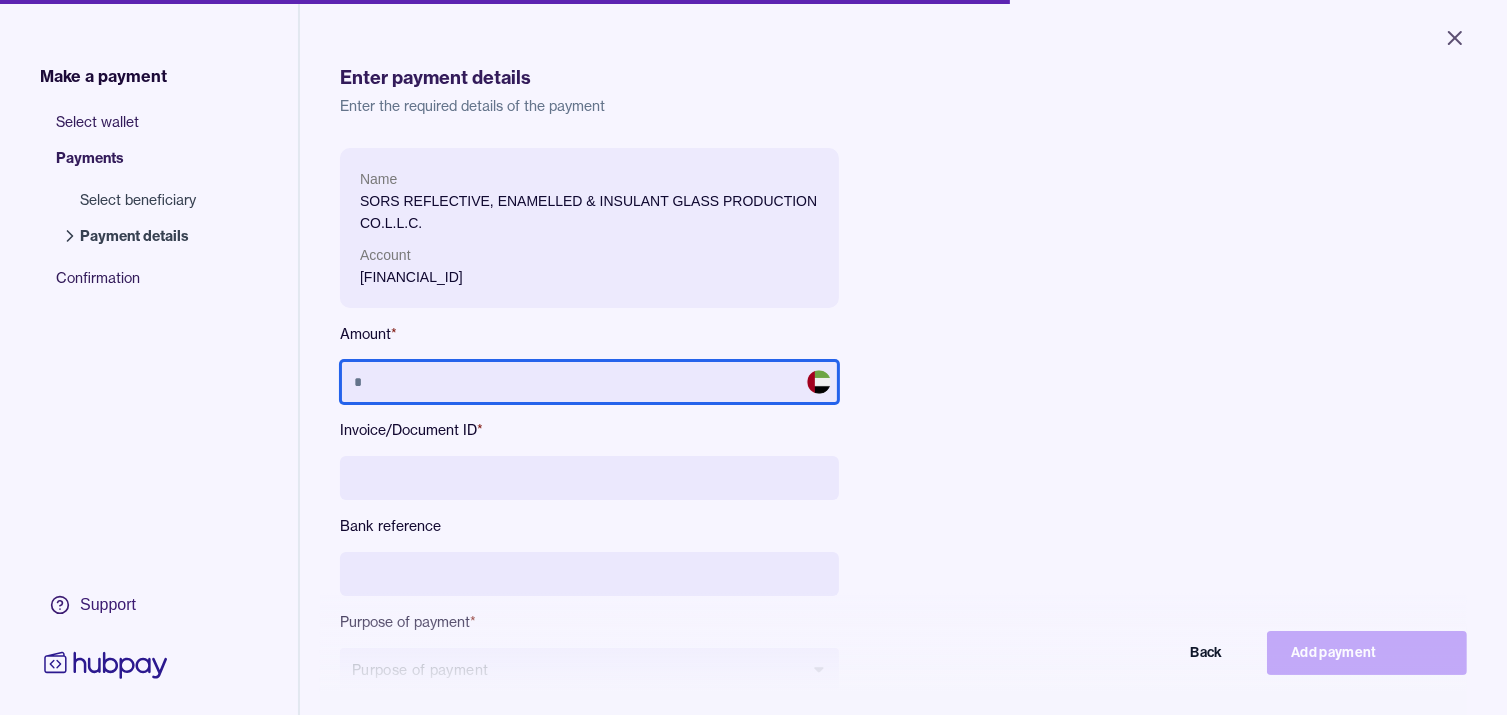 click at bounding box center (589, 382) 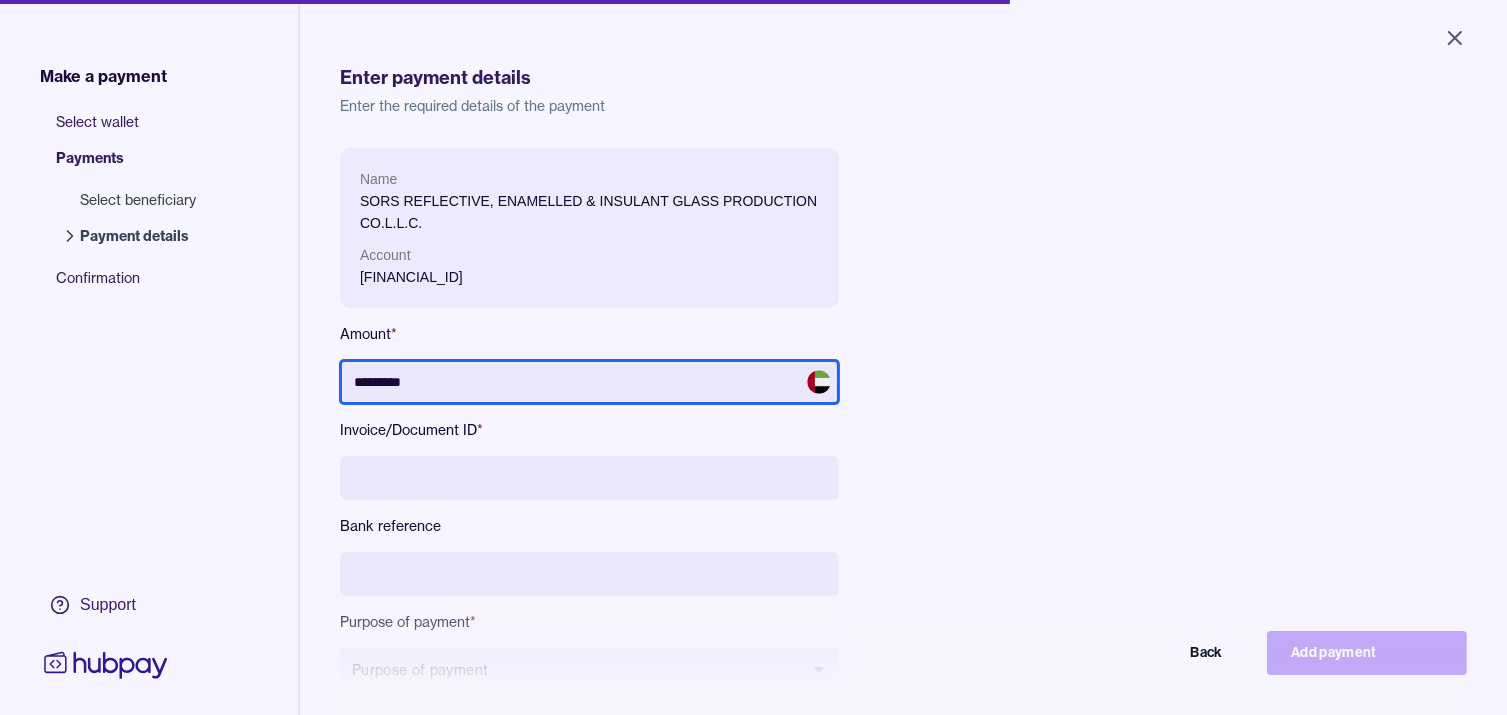 type on "*********" 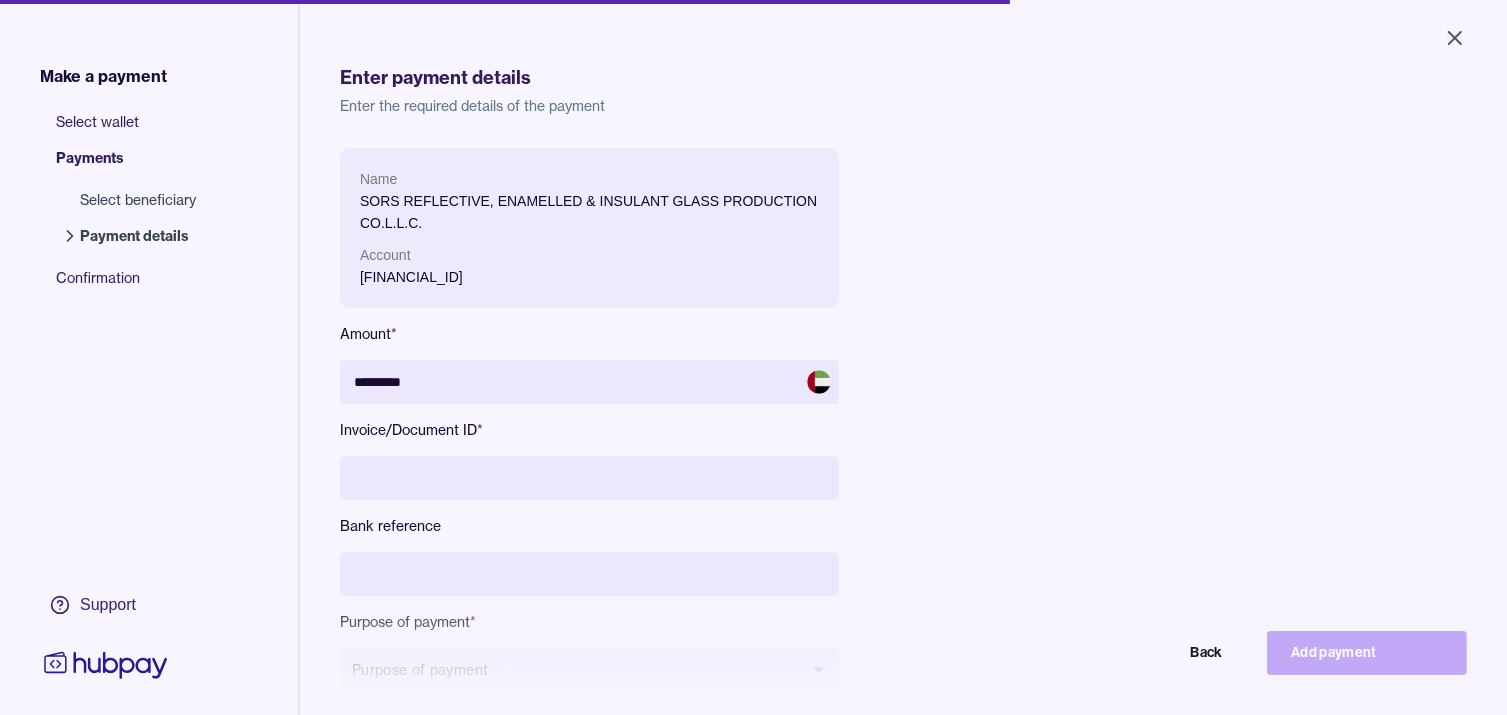 click at bounding box center [589, 478] 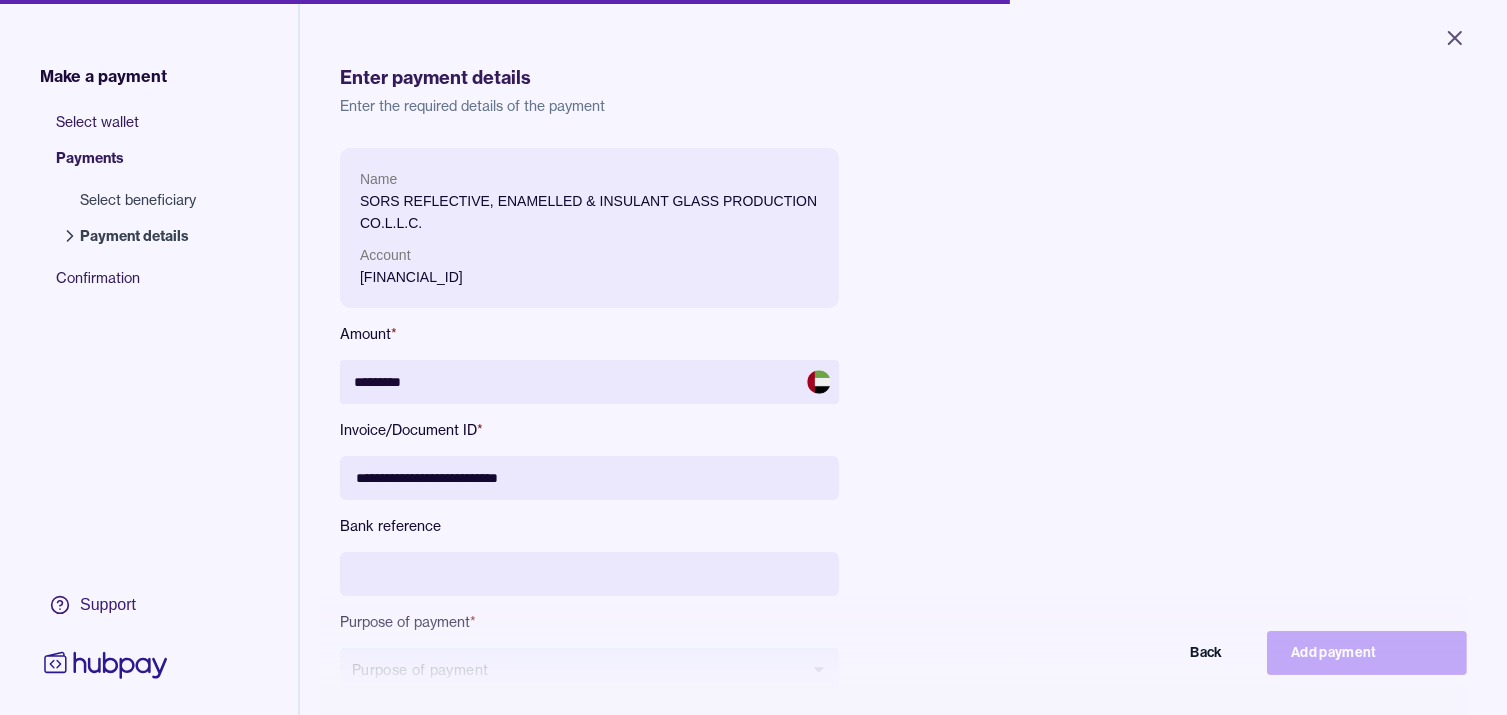 type on "**********" 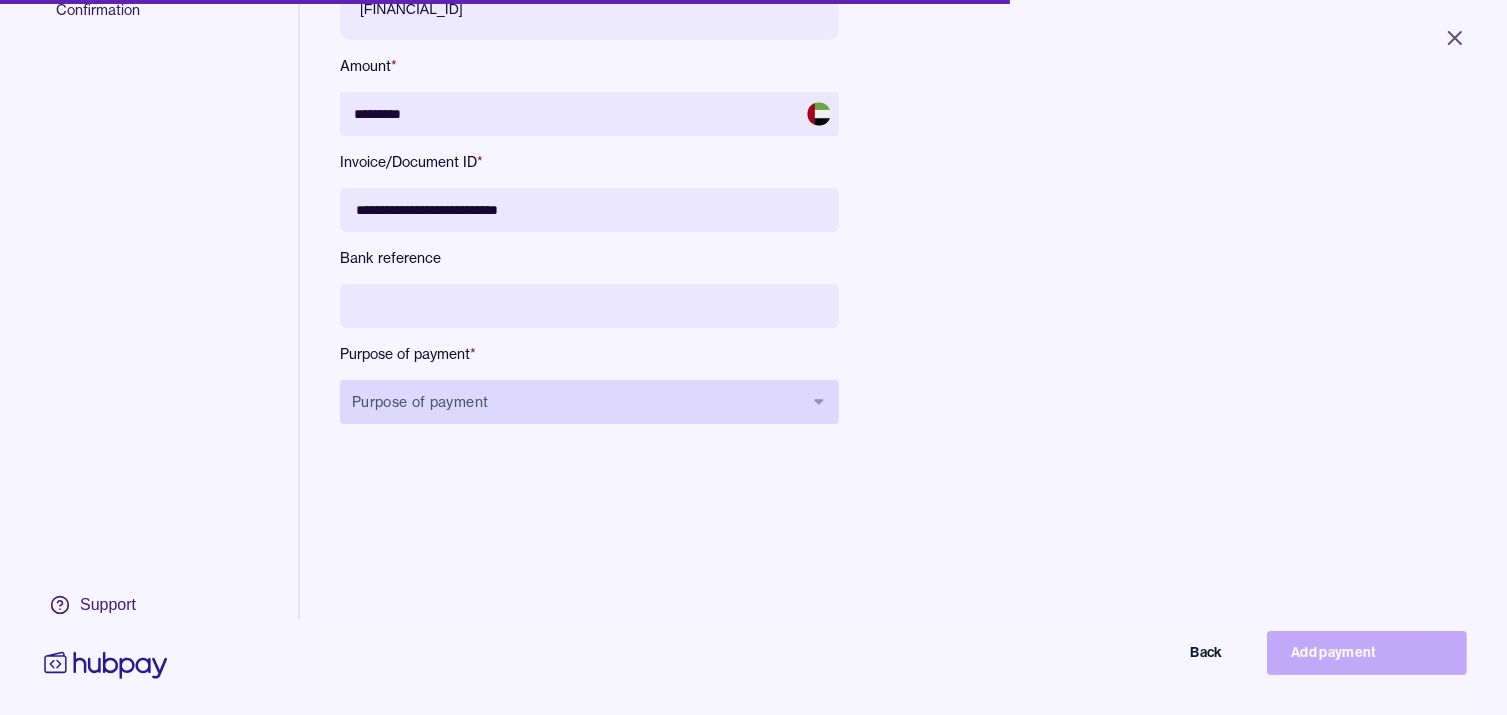 click on "Purpose of payment" at bounding box center [589, 402] 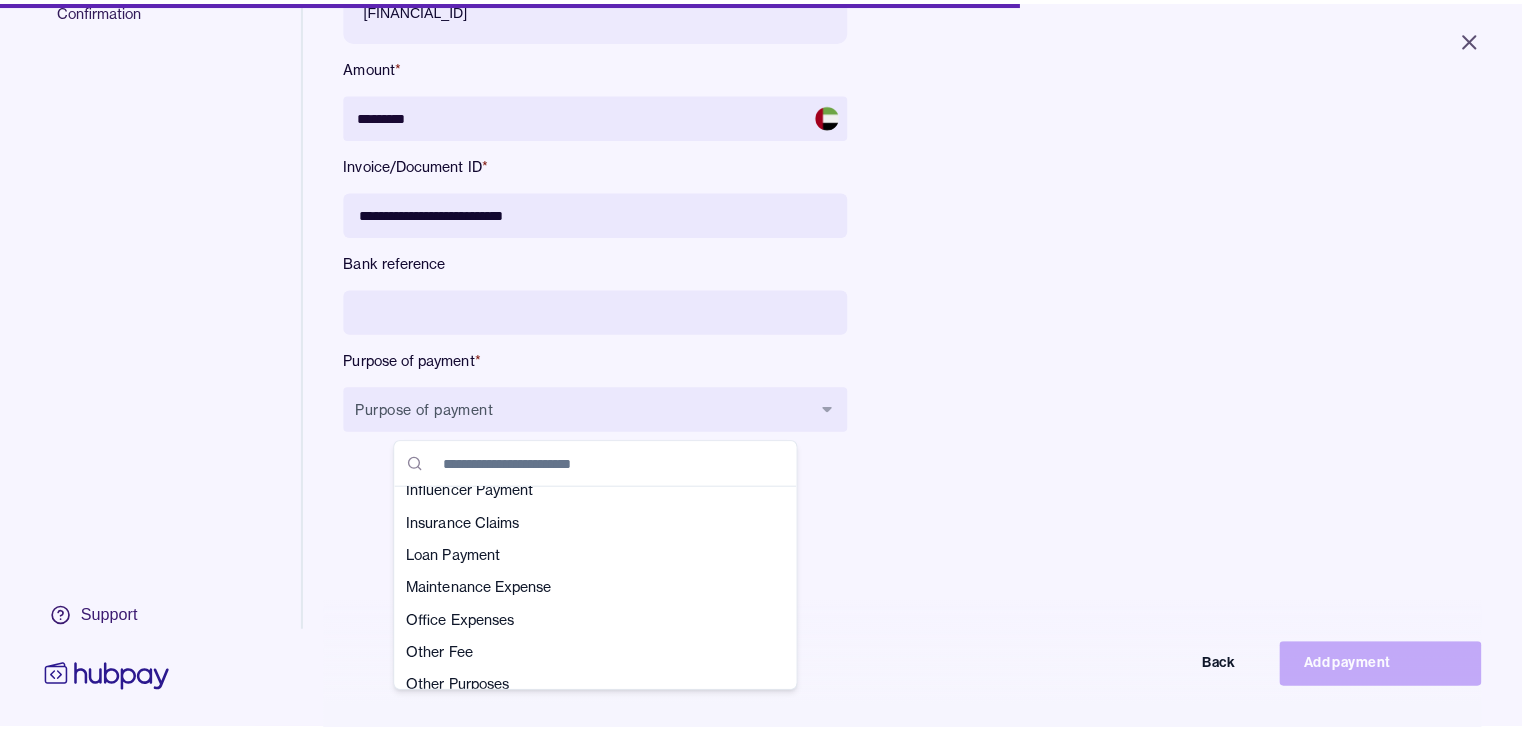 scroll, scrollTop: 350, scrollLeft: 0, axis: vertical 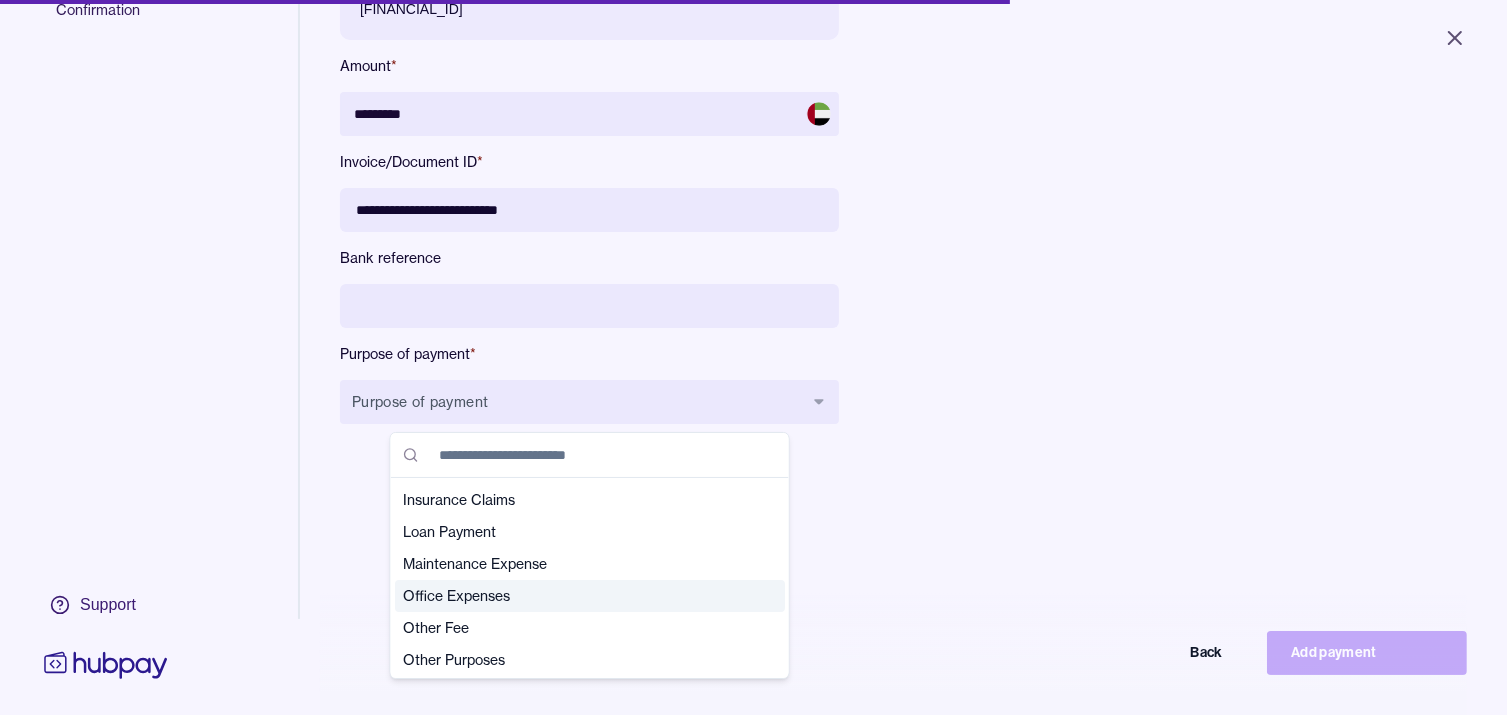 click on "Office Expenses" at bounding box center (578, 596) 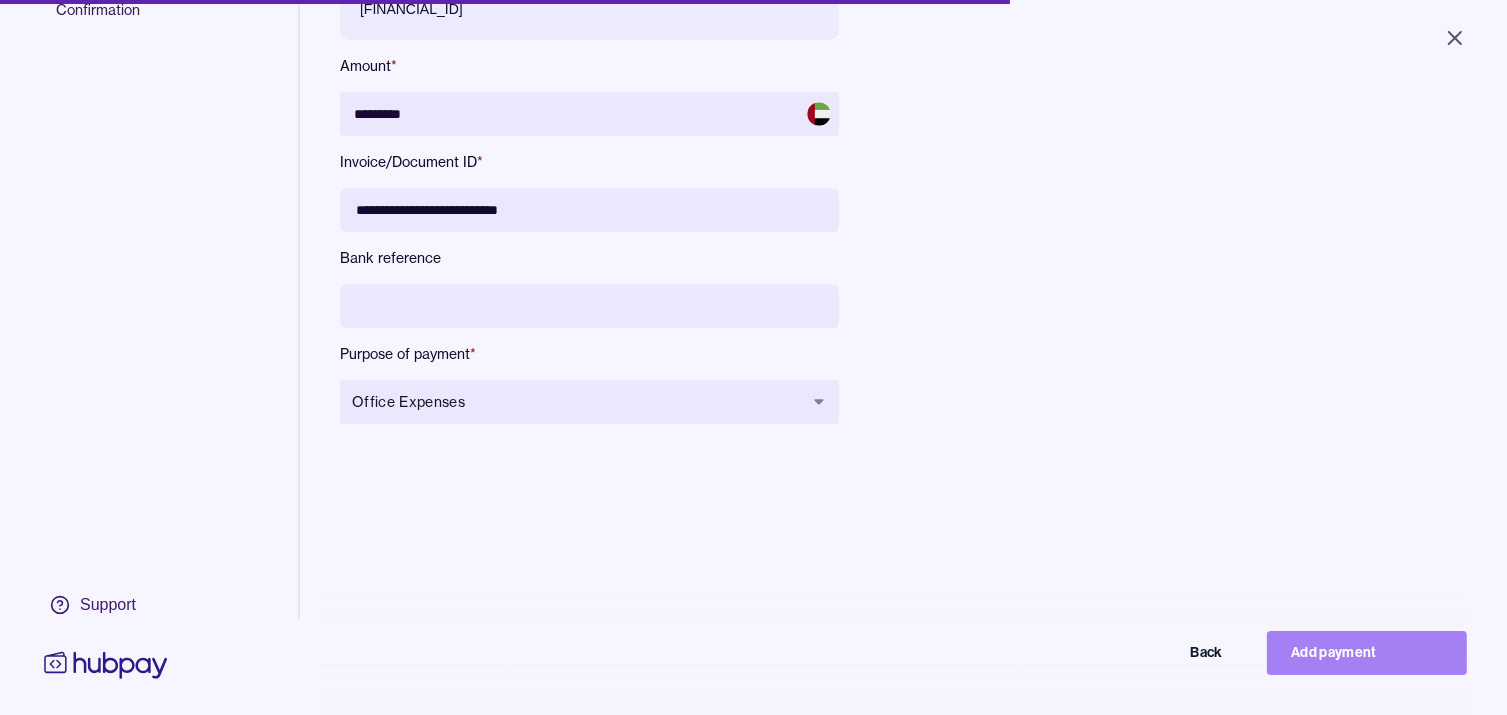 click on "Add payment" at bounding box center (1367, 653) 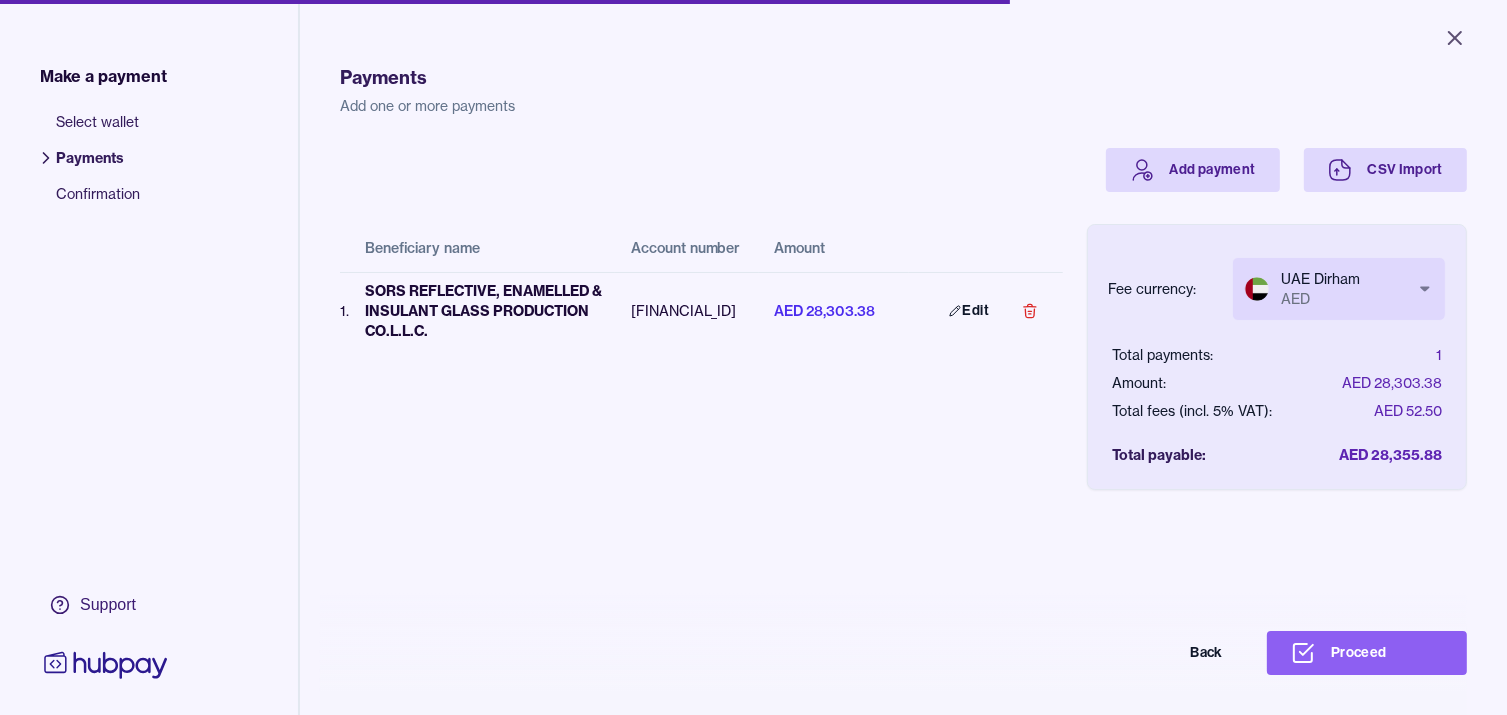 click on "Payments" at bounding box center [903, 78] 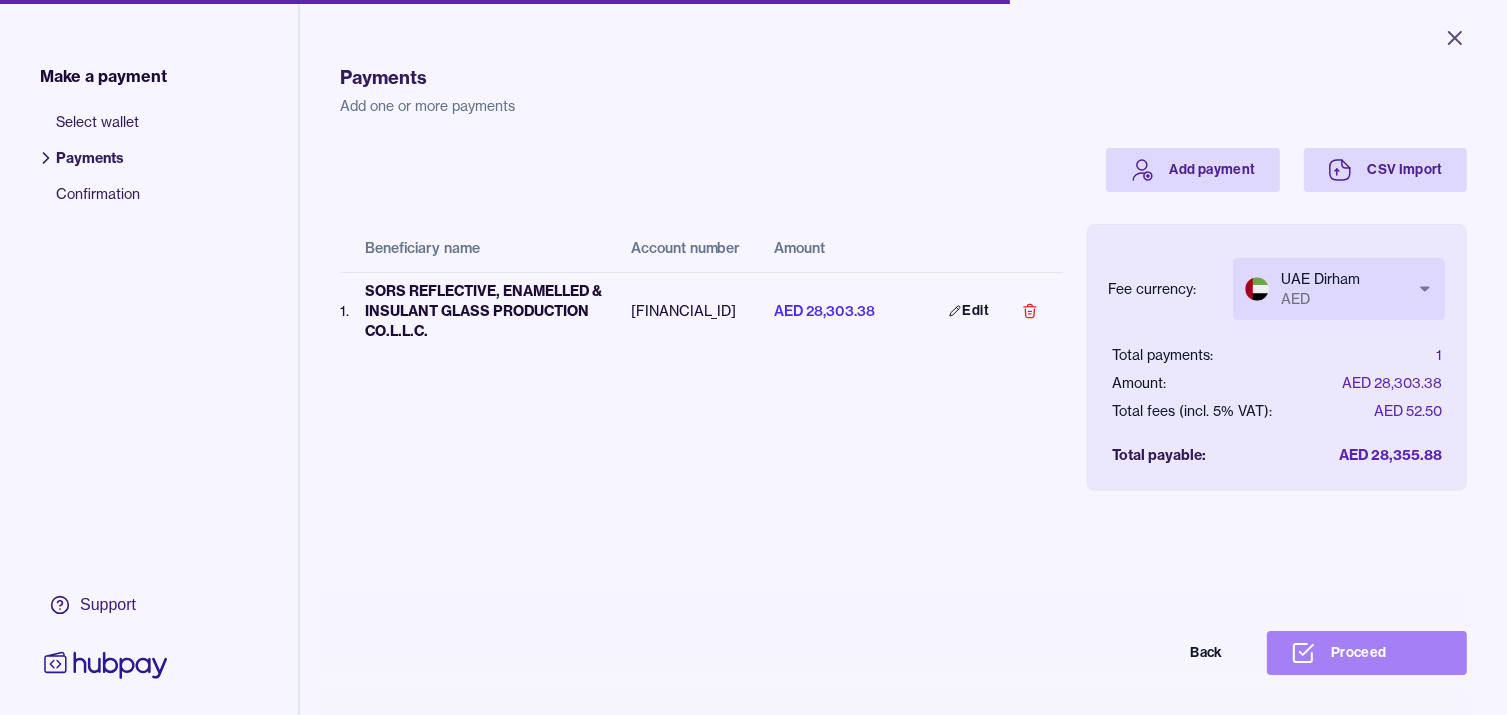click on "Proceed" at bounding box center (1367, 653) 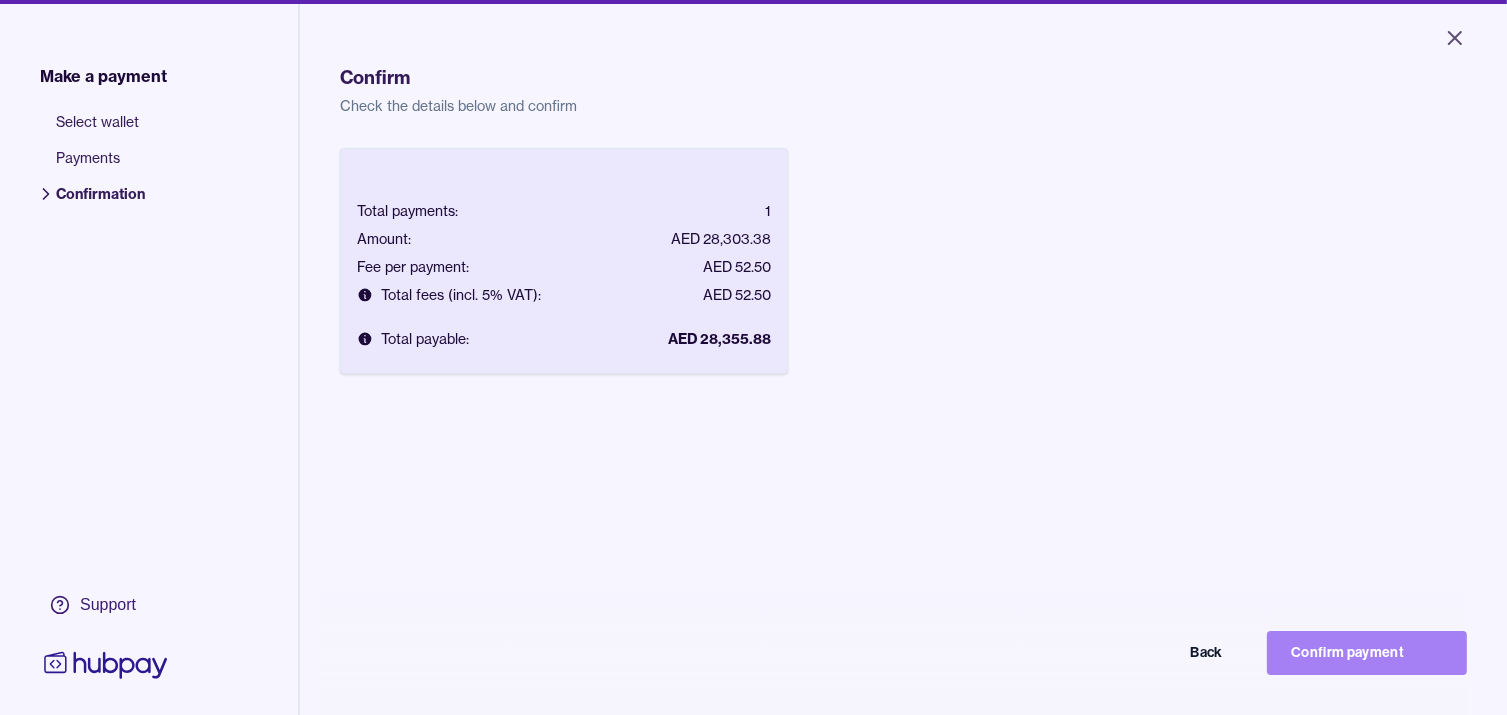 click on "Confirm payment" at bounding box center [1367, 653] 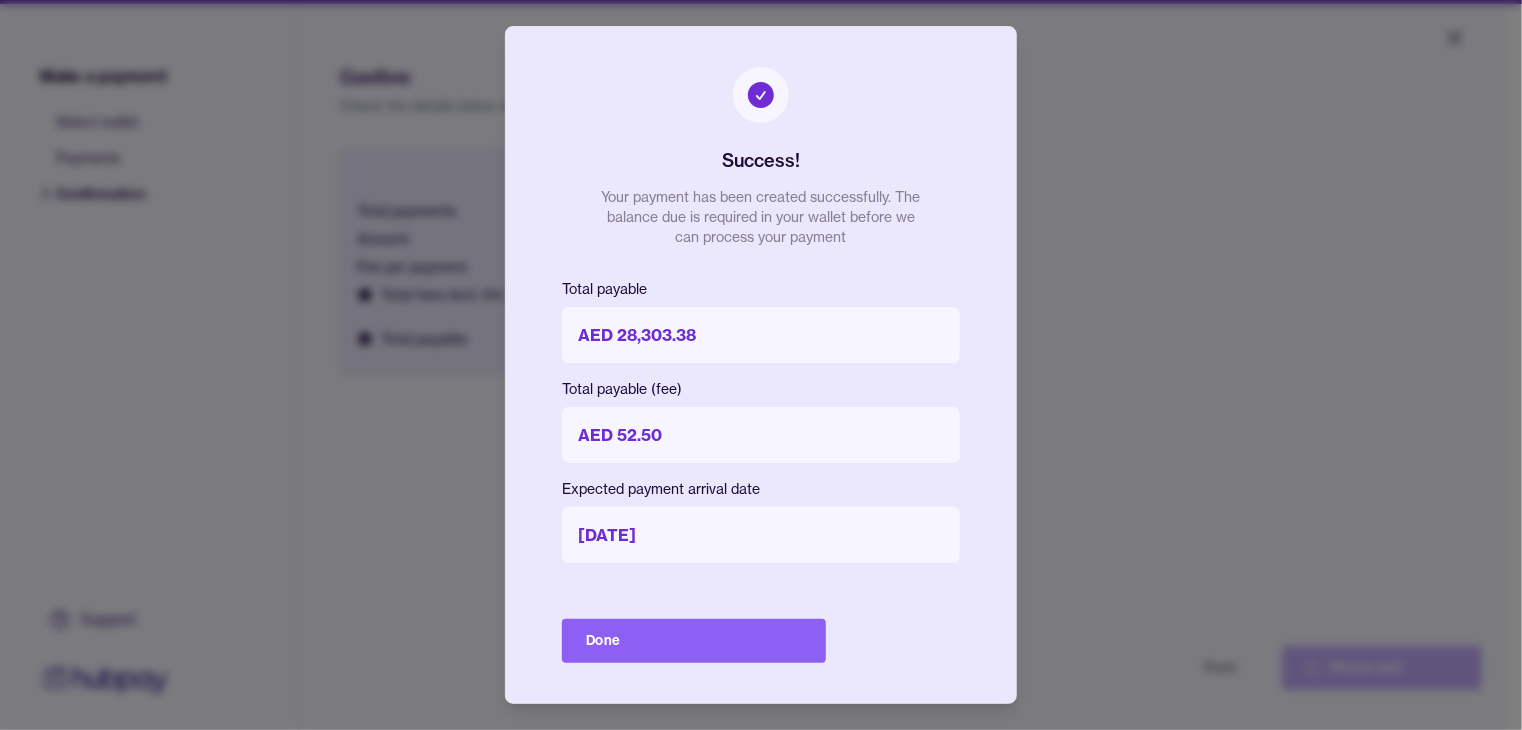 click on "Success! Your payment has been created successfully. The balance due is required in your wallet before we can process your payment Total payable AED 28,303.38 Total payable (fee) AED 52.50 Expected payment arrival date [DATE] Done" at bounding box center [761, 365] 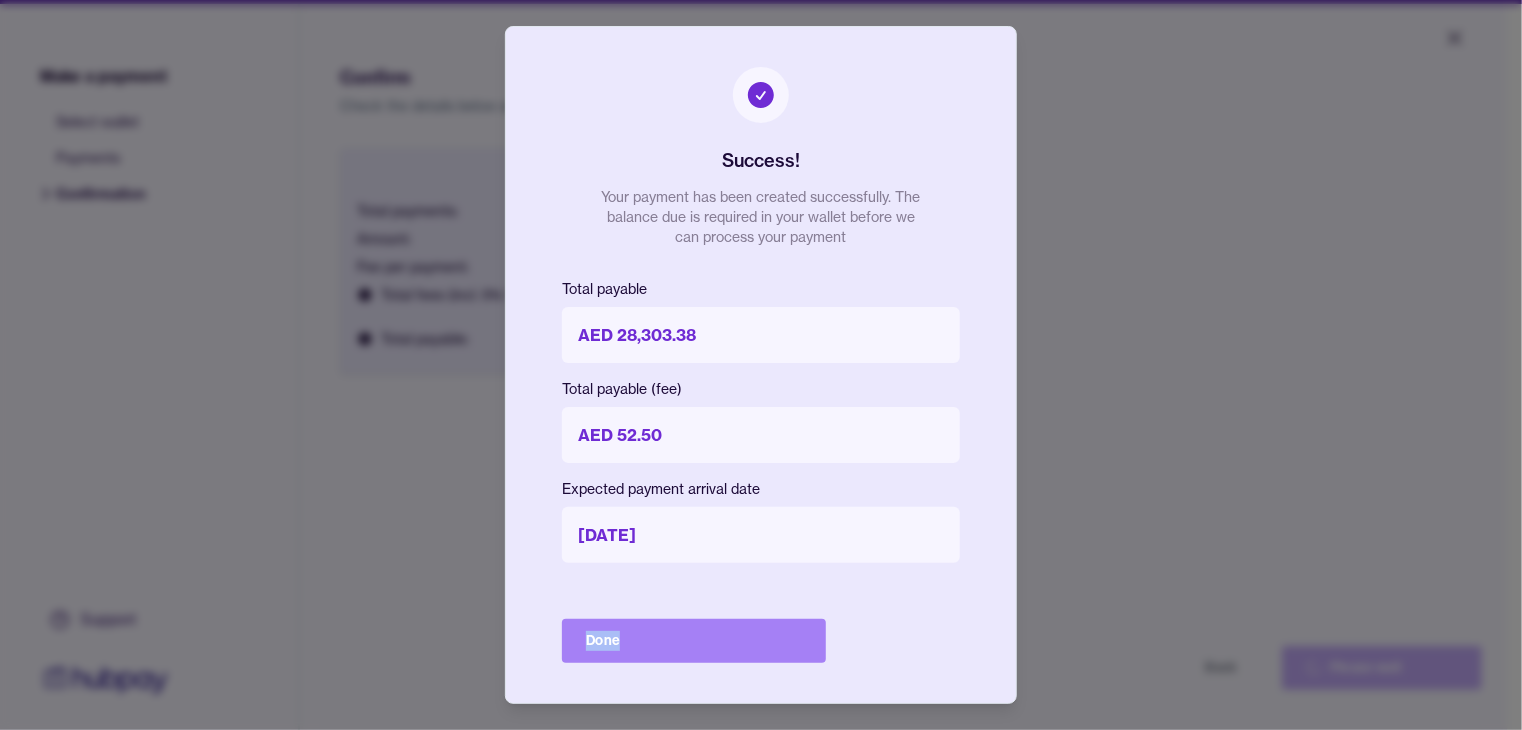 drag, startPoint x: 770, startPoint y: 665, endPoint x: 770, endPoint y: 650, distance: 15 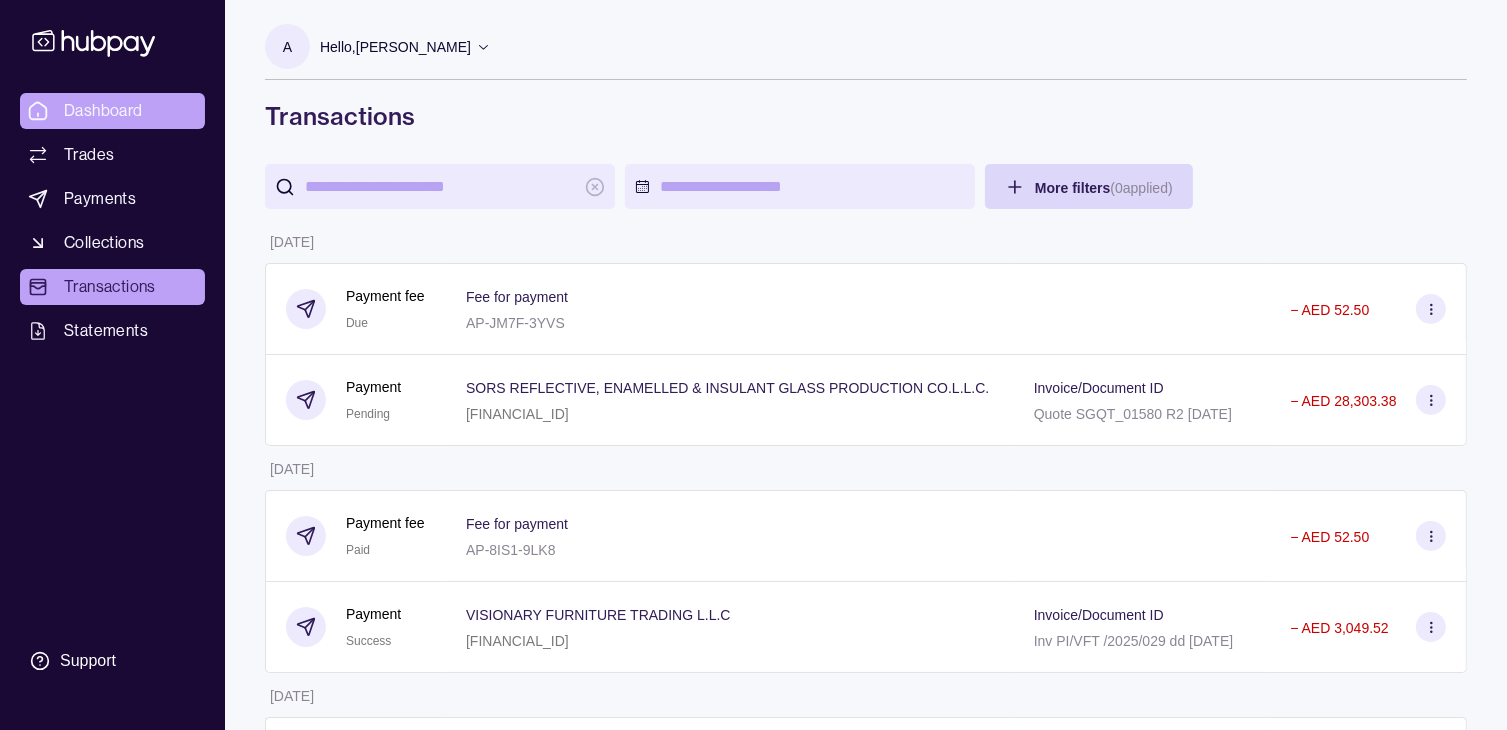 click on "Dashboard" at bounding box center (103, 111) 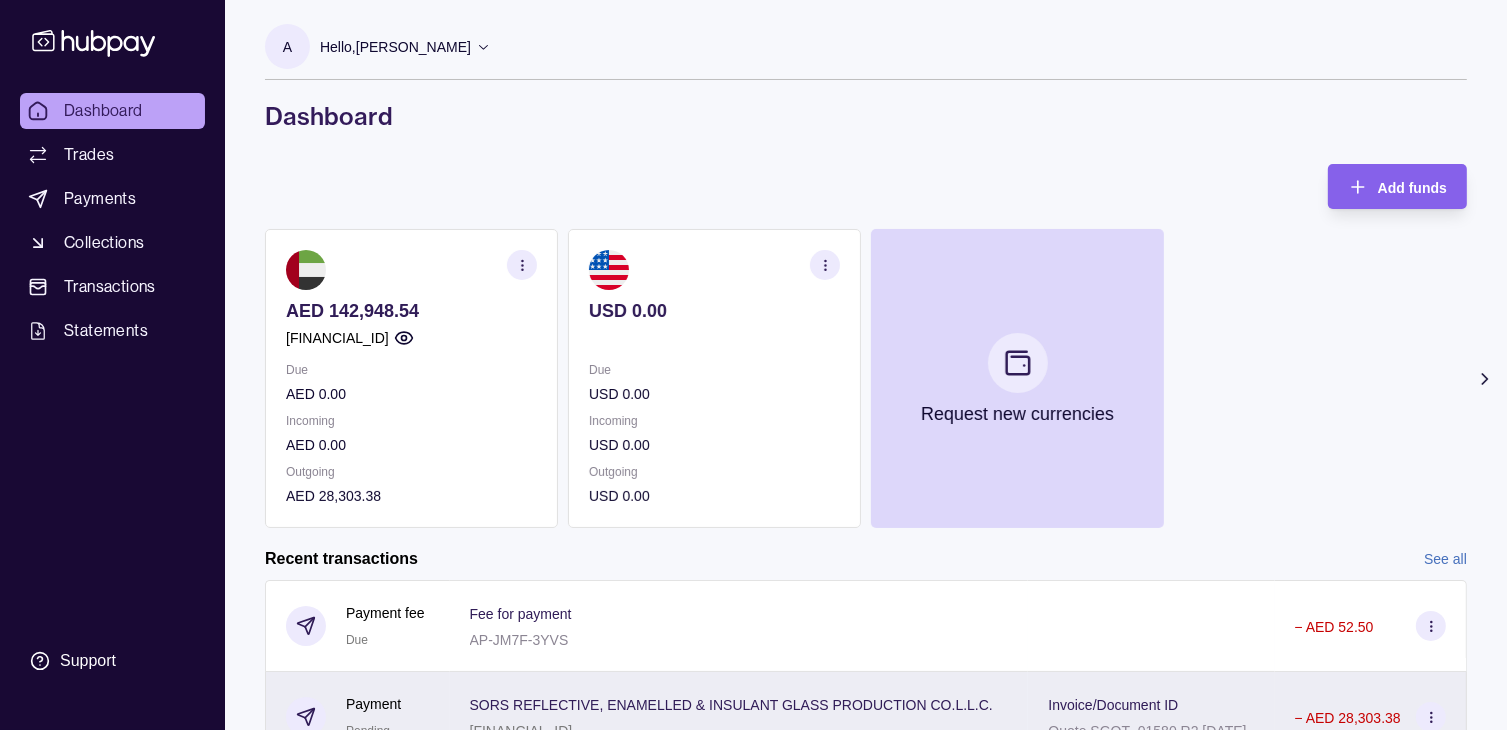 click 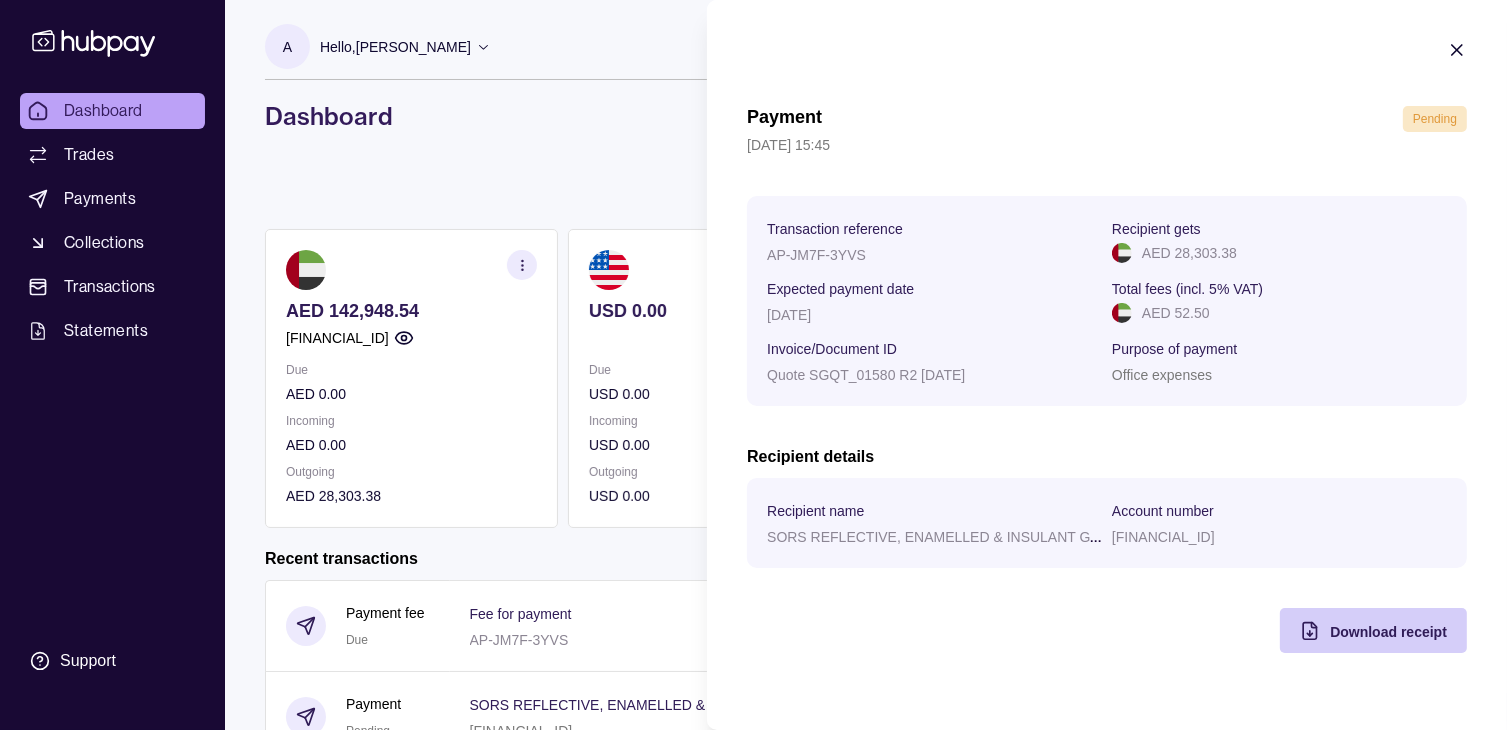 click on "Download receipt" at bounding box center [1358, 630] 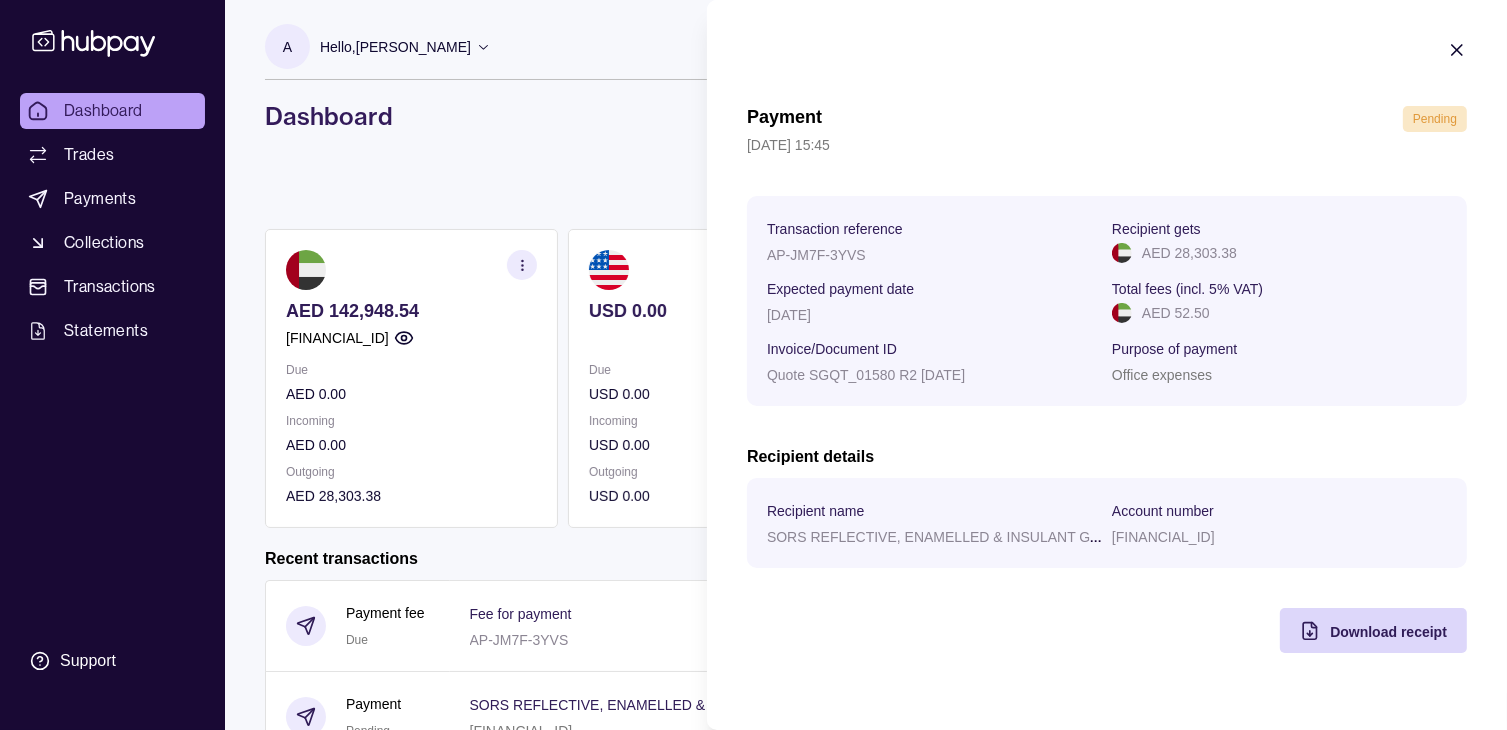 click on "Payment Pending [DATE] 15:45 Transaction reference AP-JM7F-3YVS Recipient gets AED 28,303.38 Expected payment date [DATE] Total fees (incl. 5% VAT) AED 52.50 Invoice/Document ID Quote SGQT_01580 R2 [DATE] Purpose of payment Office expenses Recipient details Recipient name SORS REFLECTIVE, ENAMELLED & INSULANT GLASS PRODUCTION CO.L.L.C. Account number [FINANCIAL_ID] Download receipt" at bounding box center (1107, 346) 